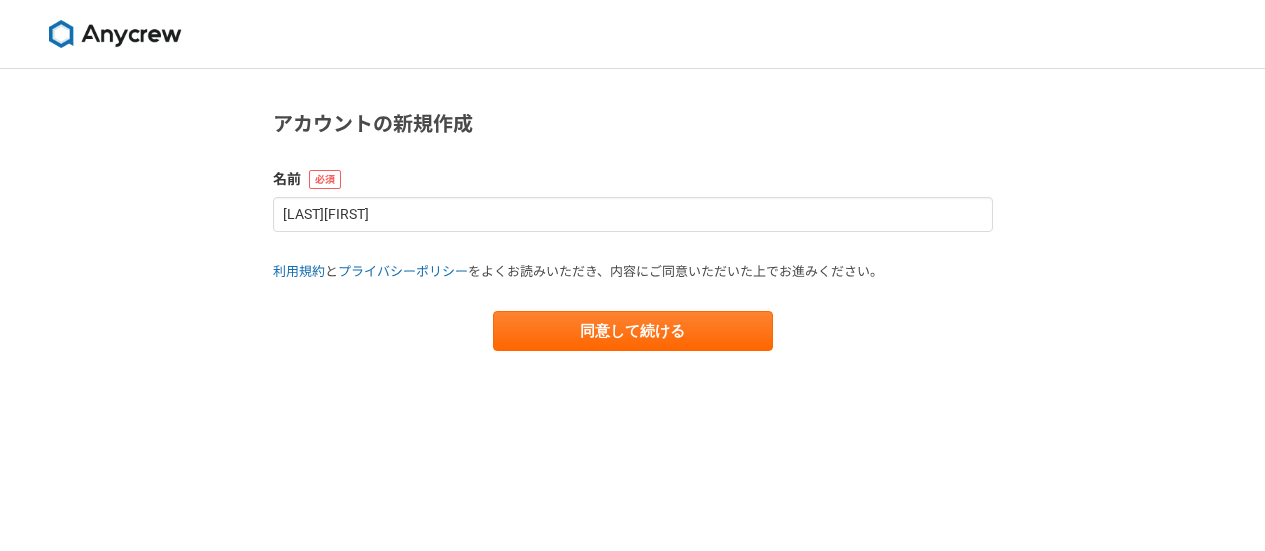 scroll, scrollTop: 0, scrollLeft: 0, axis: both 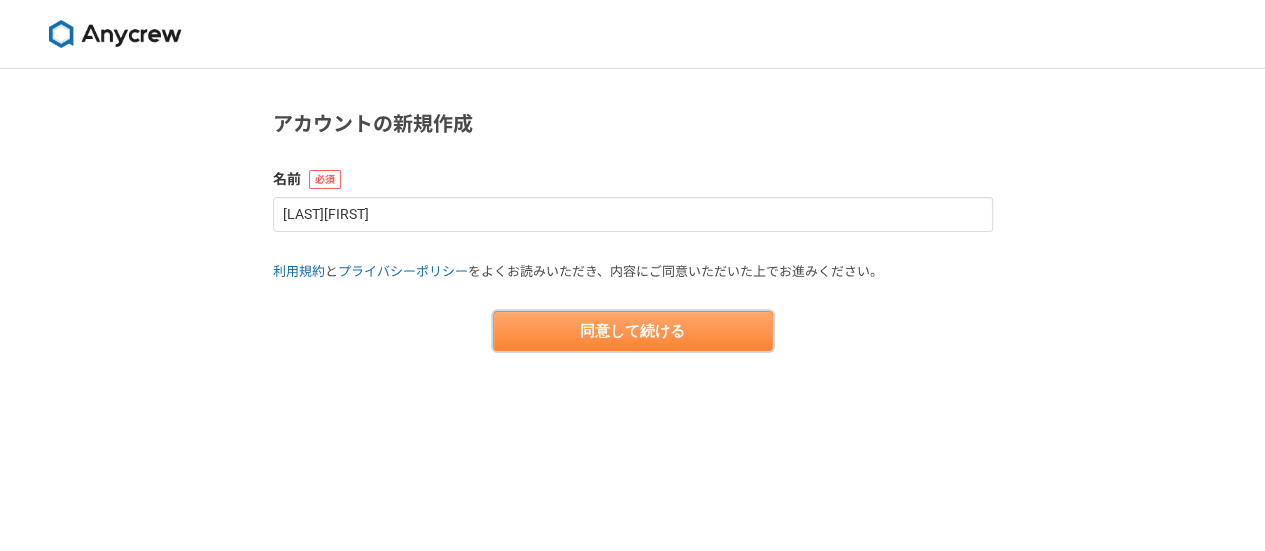click on "同意して続ける" at bounding box center (633, 331) 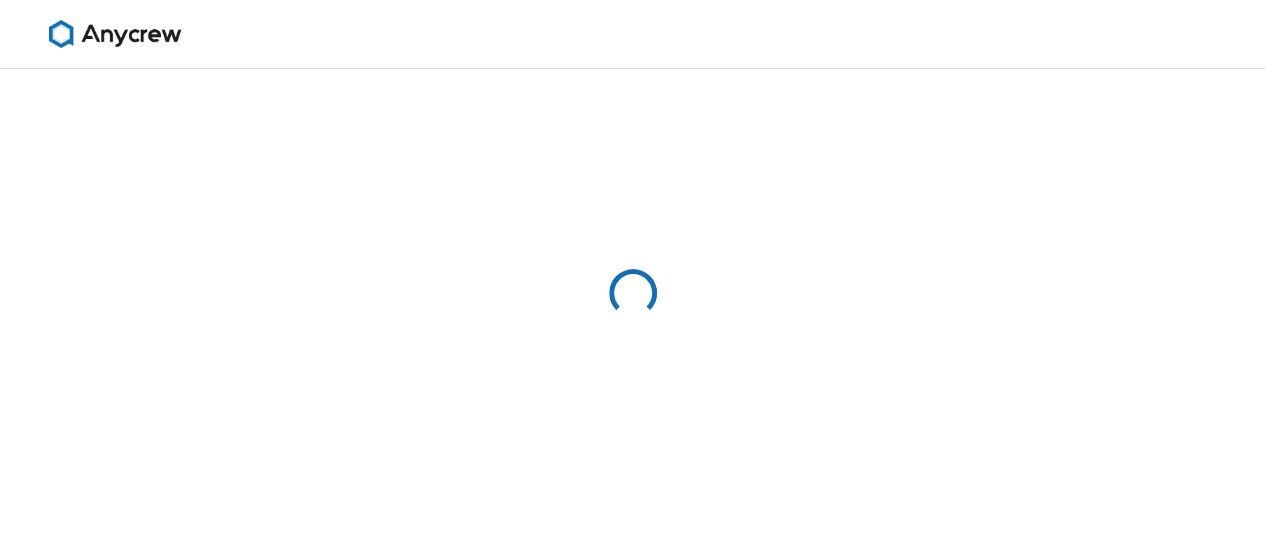 select on "13" 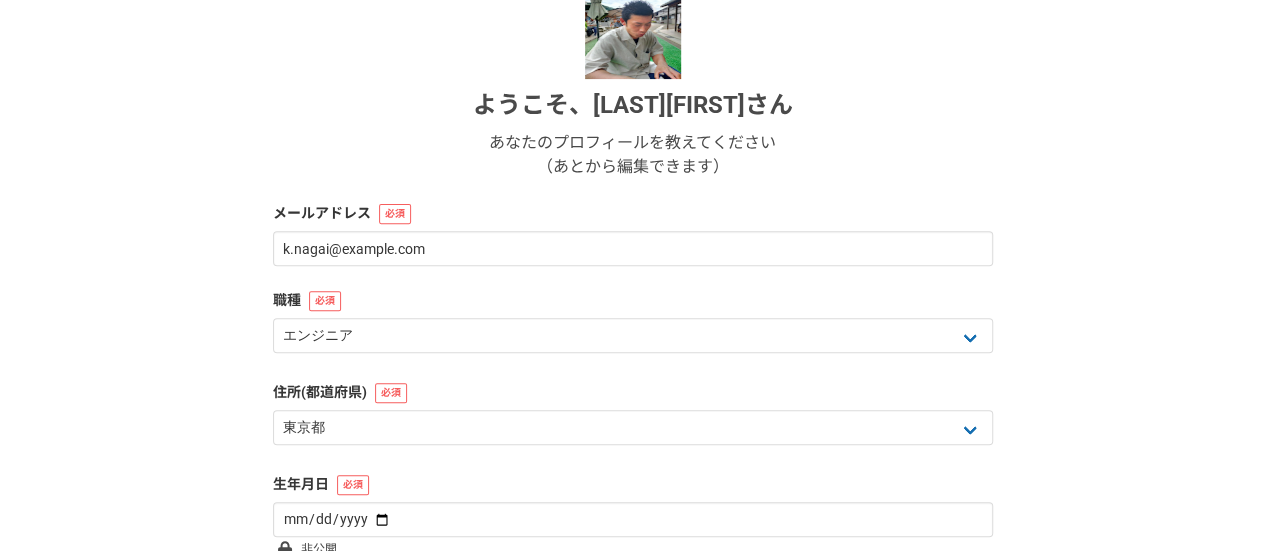 scroll, scrollTop: 254, scrollLeft: 0, axis: vertical 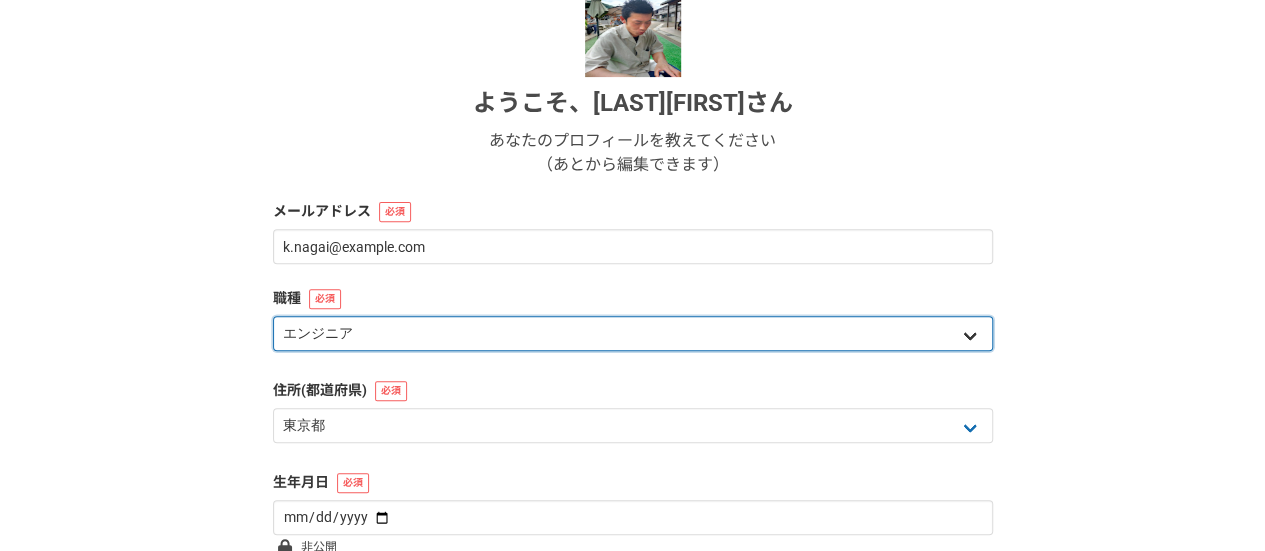 click on "エンジニア デザイナー ライター 営業 マーケティング 企画・事業開発 バックオフィス その他" at bounding box center [633, 333] 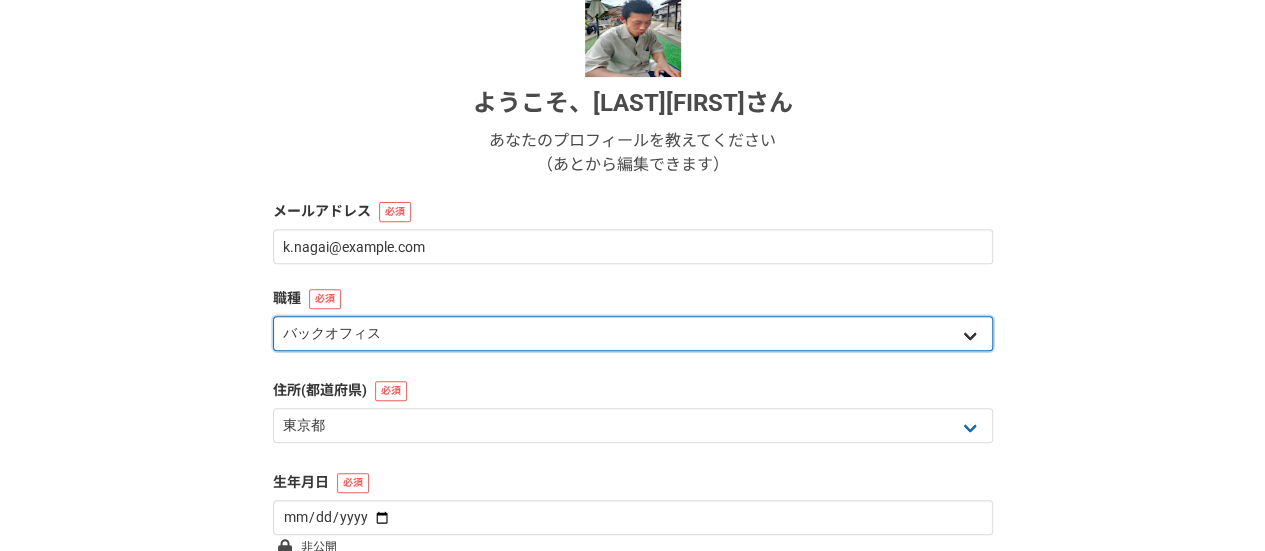 click on "エンジニア デザイナー ライター 営業 マーケティング 企画・事業開発 バックオフィス その他" at bounding box center [633, 333] 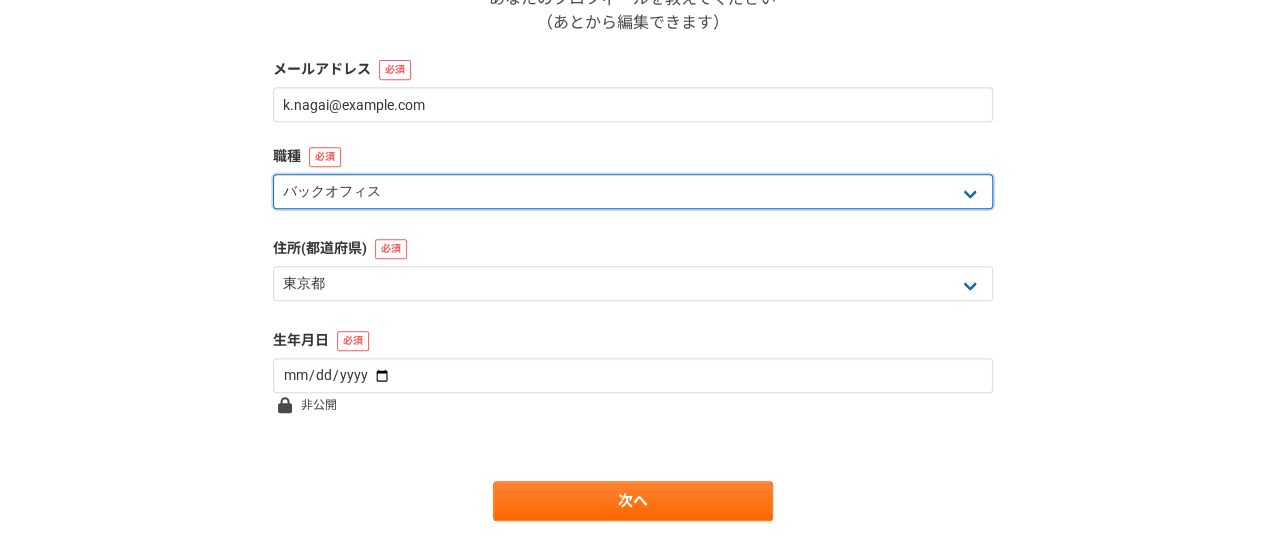 scroll, scrollTop: 425, scrollLeft: 0, axis: vertical 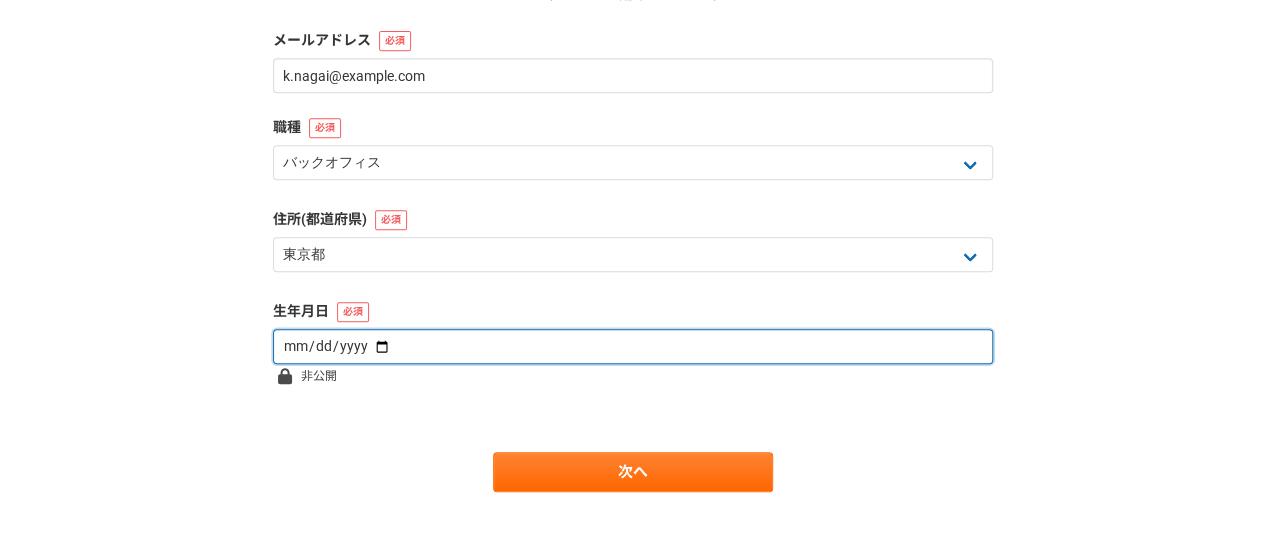 click at bounding box center (633, 346) 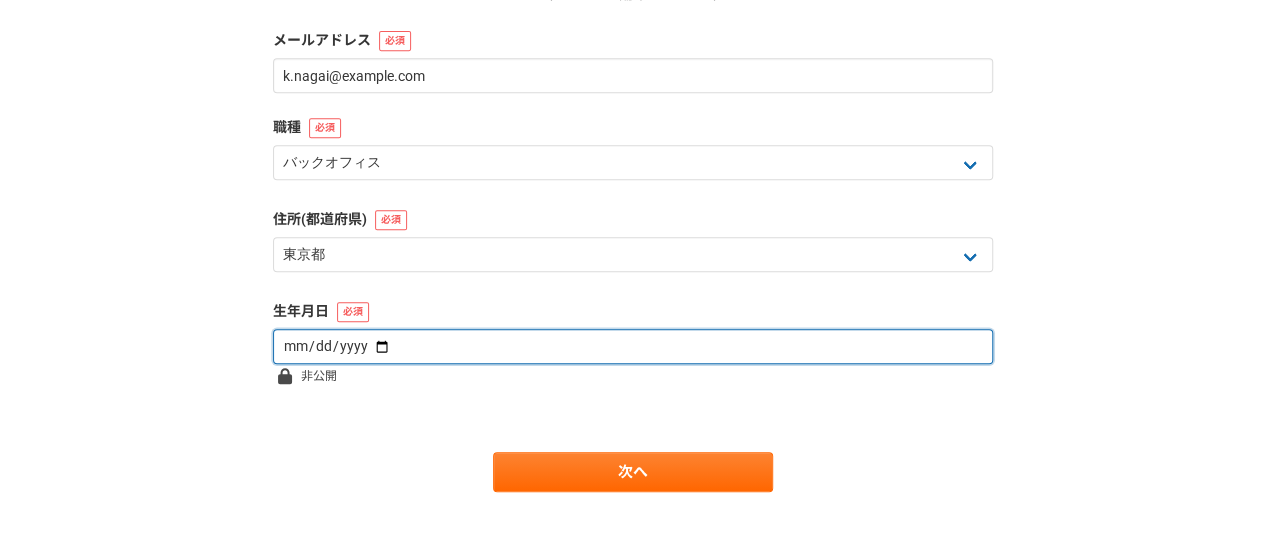 type on "1990-12-26" 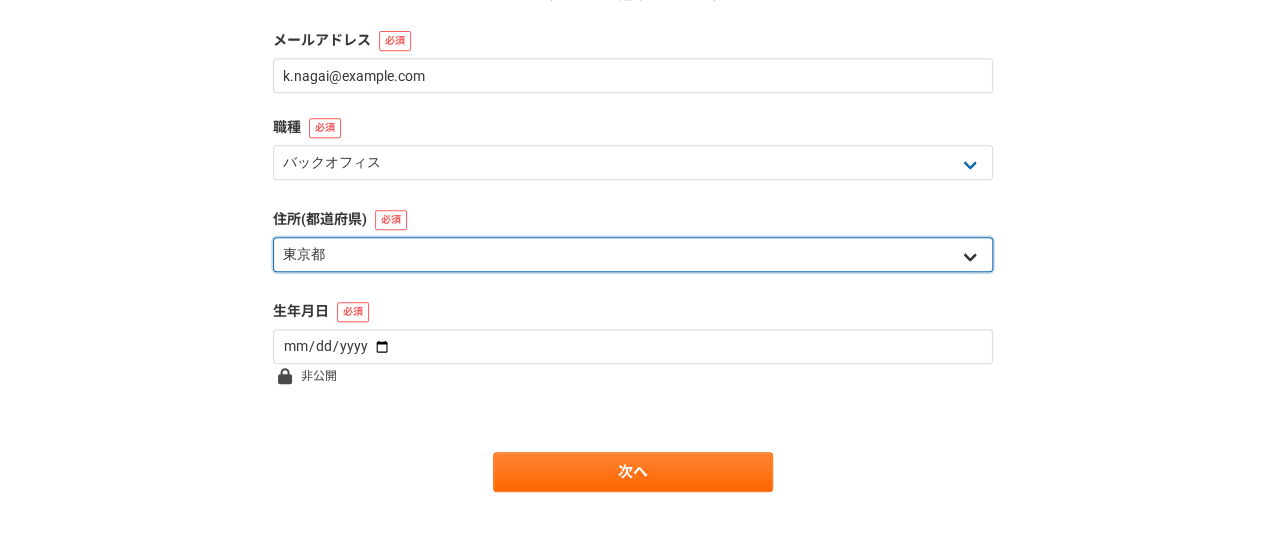 click on "北海道 青森県 岩手県 宮城県 秋田県 山形県 福島県 茨城県 栃木県 群馬県 埼玉県 千葉県 東京都 神奈川県 新潟県 富山県 石川県 福井県 山梨県 長野県 岐阜県 静岡県 愛知県 三重県 滋賀県 京都府 大阪府 兵庫県 奈良県 和歌山県 鳥取県 島根県 岡山県 広島県 山口県 徳島県 香川県 愛媛県 高知県 福岡県 佐賀県 長崎県 熊本県 大分県 宮崎県 鹿児島県 沖縄県 海外" at bounding box center [633, 254] 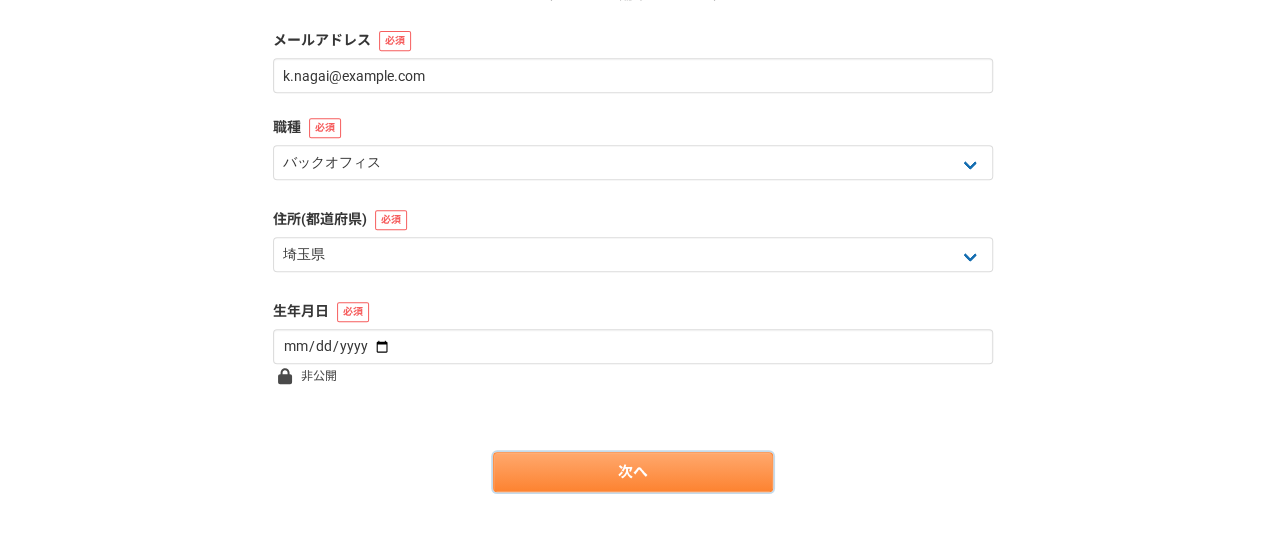click on "次へ" at bounding box center (633, 472) 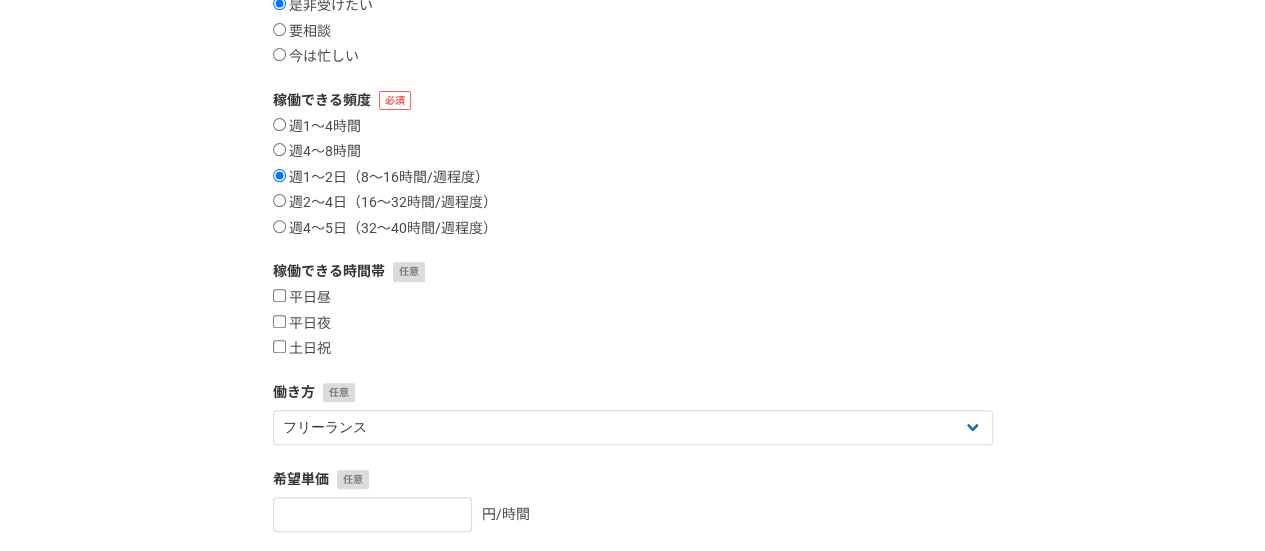scroll, scrollTop: 267, scrollLeft: 0, axis: vertical 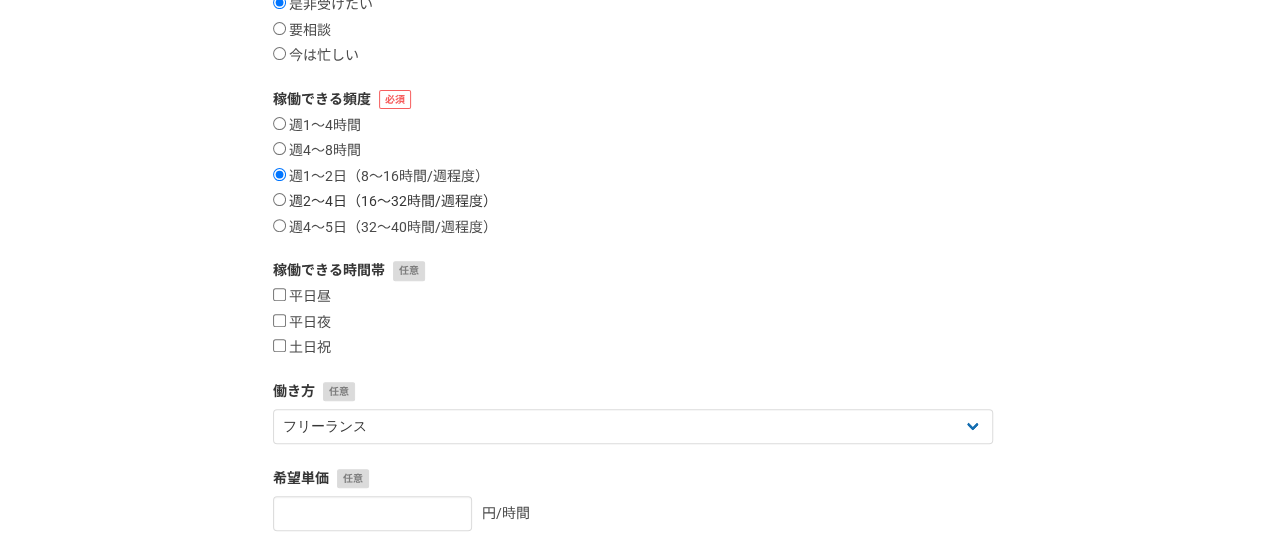 click on "週2〜4日（16〜32時間/週程度）" at bounding box center [385, 202] 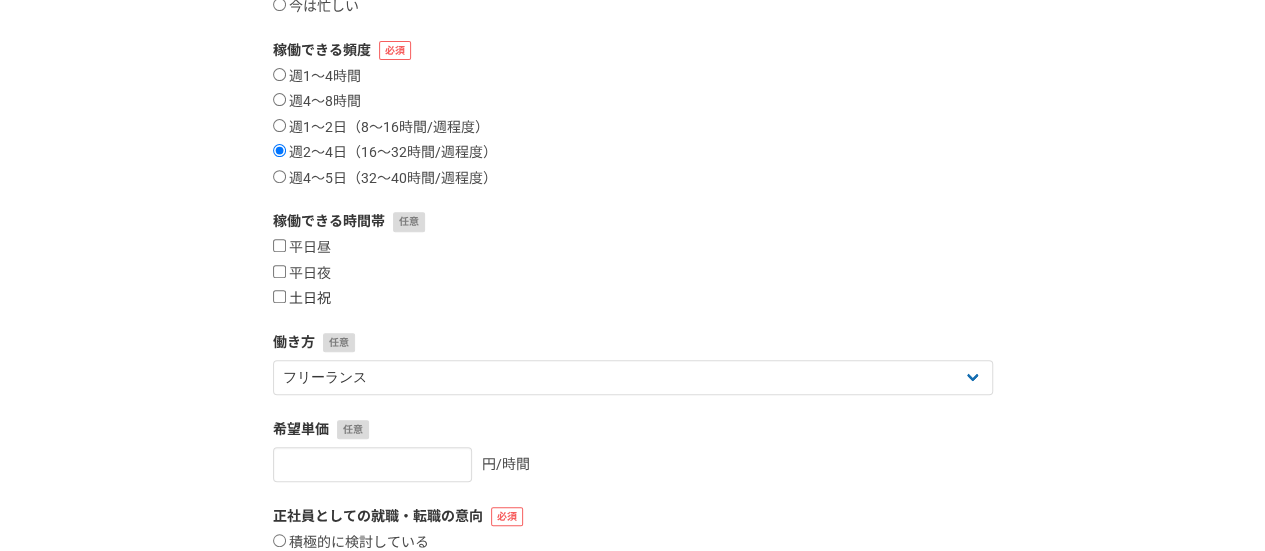 scroll, scrollTop: 388, scrollLeft: 0, axis: vertical 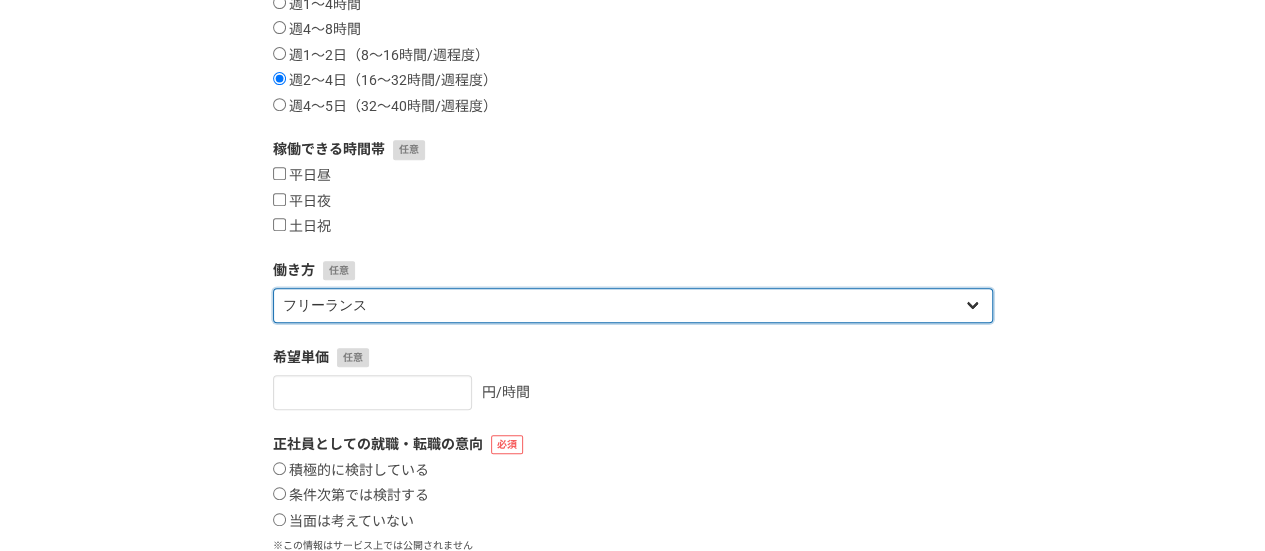 click on "フリーランス 副業 その他" at bounding box center [633, 305] 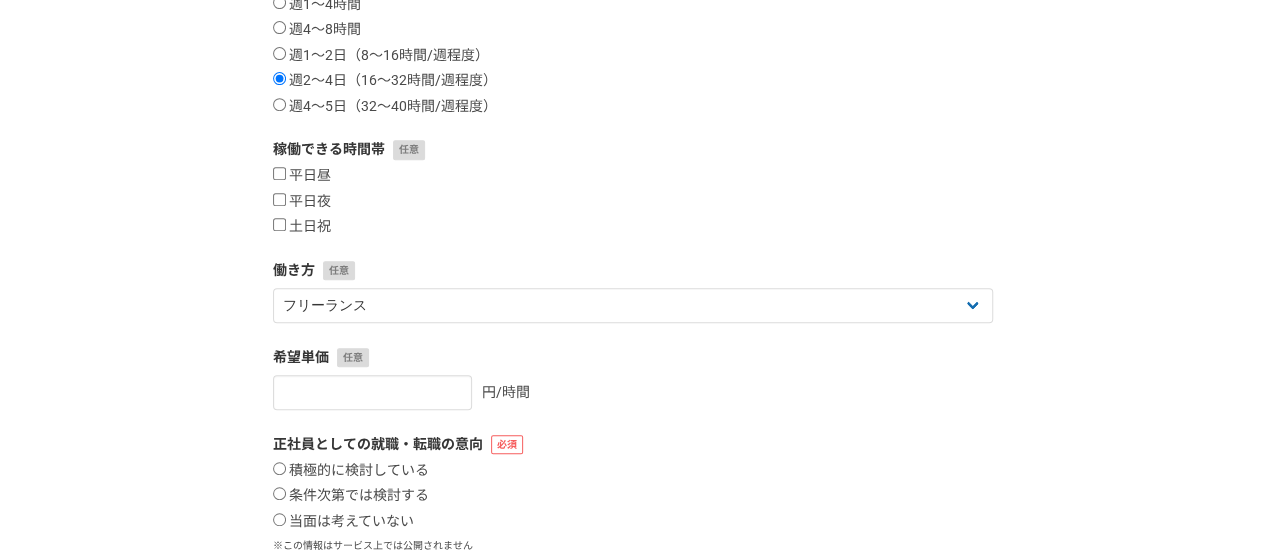 click on "1 2 3 4 5 6 案件への意欲・稼働頻度 案件への意欲   是非受けたい   要相談   今は忙しい 稼働できる頻度   週1〜4時間   週4〜8時間   週1〜2日（8〜16時間/週程度）   週2〜4日（16〜32時間/週程度）   週4〜5日（32〜40時間/週程度） 稼働できる時間帯   平日昼   平日夜   土日祝 働き方 フリーランス 副業 その他 希望単価 円/時間 正社員としての就職・転職の意向   積極的に検討している   条件次第では検討する   当面は考えていない ※この情報はサービス上では公開されません 戻る 次へ" at bounding box center (632, 209) 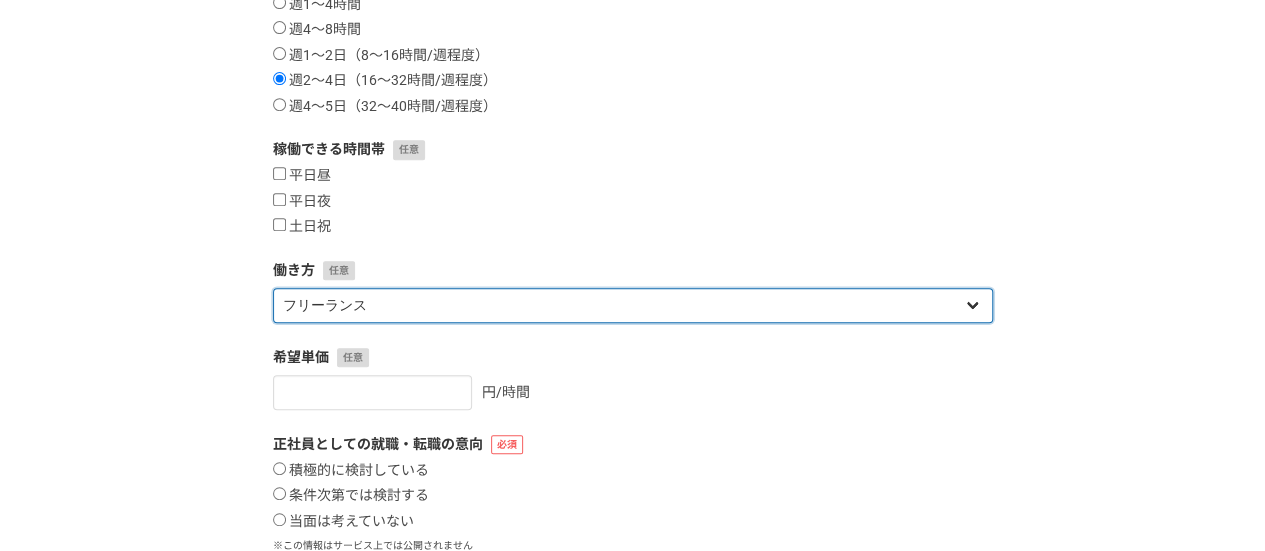 click on "フリーランス 副業 その他" at bounding box center (633, 305) 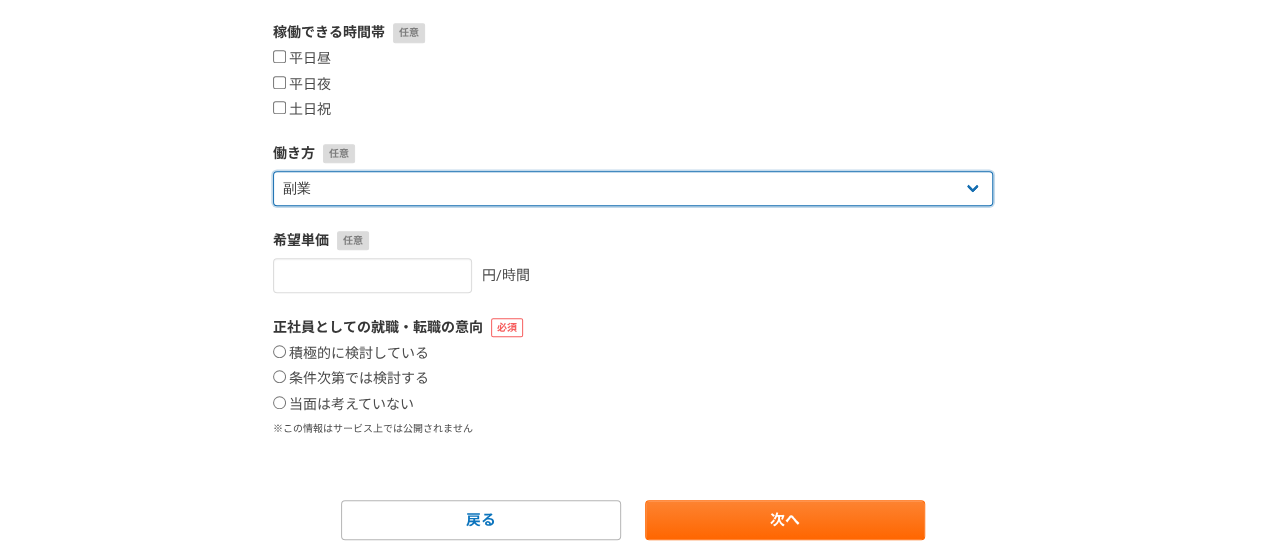 scroll, scrollTop: 509, scrollLeft: 0, axis: vertical 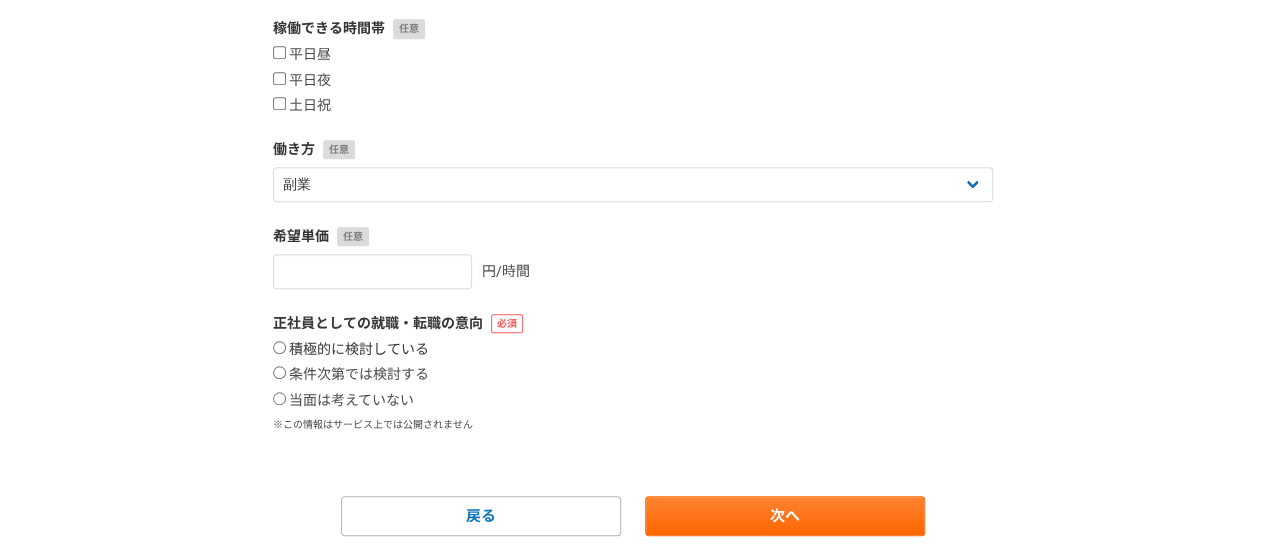 click on "積極的に検討している" at bounding box center [279, 347] 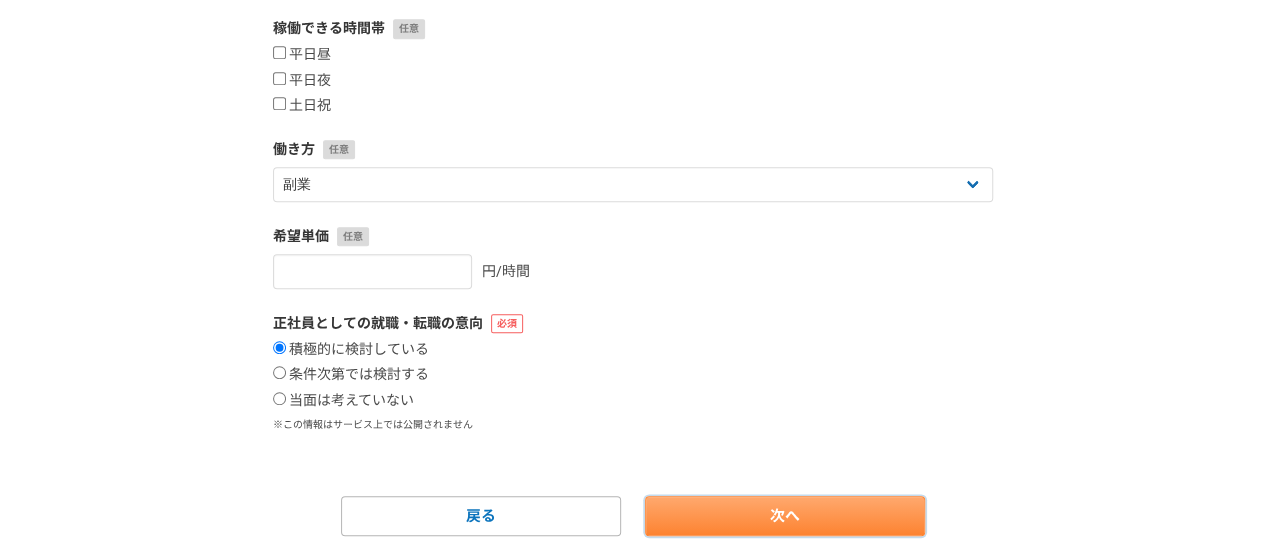 click on "次へ" at bounding box center [785, 516] 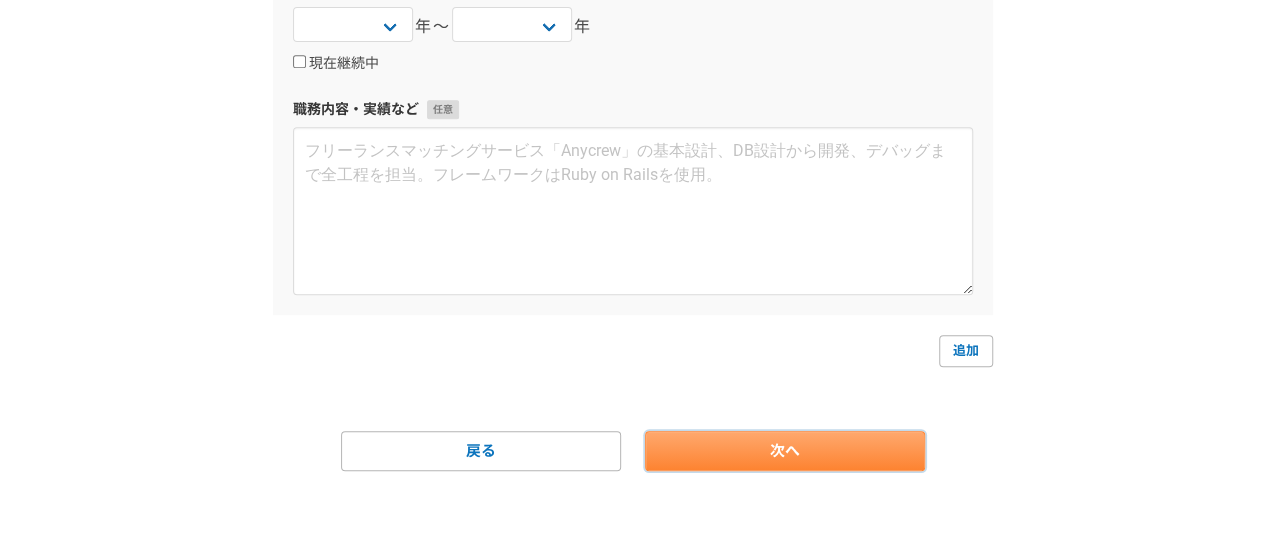 scroll, scrollTop: 0, scrollLeft: 0, axis: both 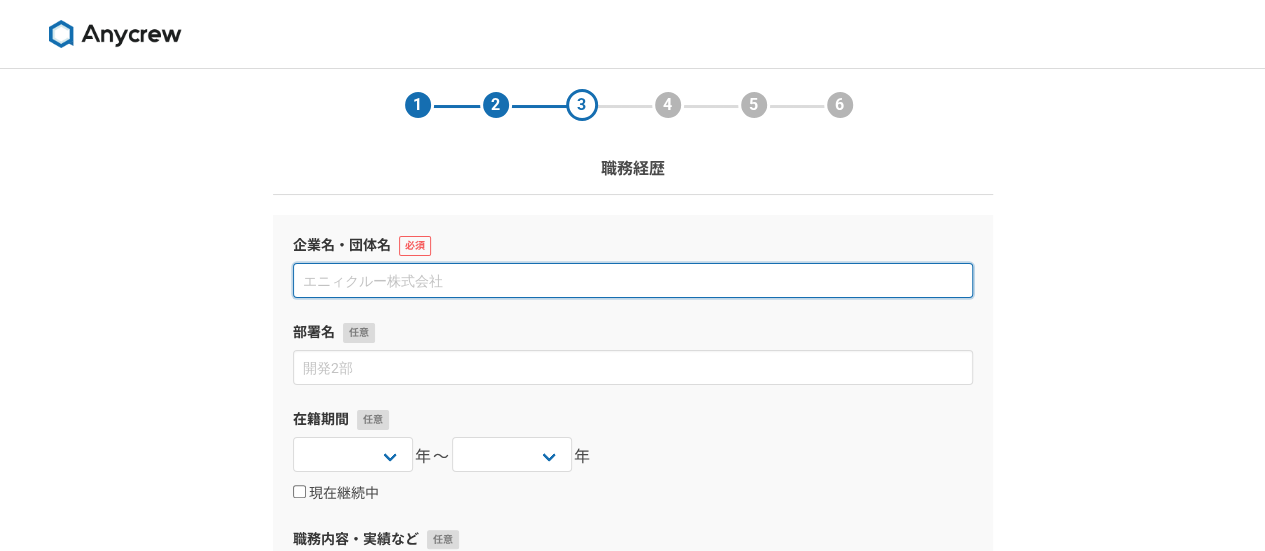 click at bounding box center (633, 280) 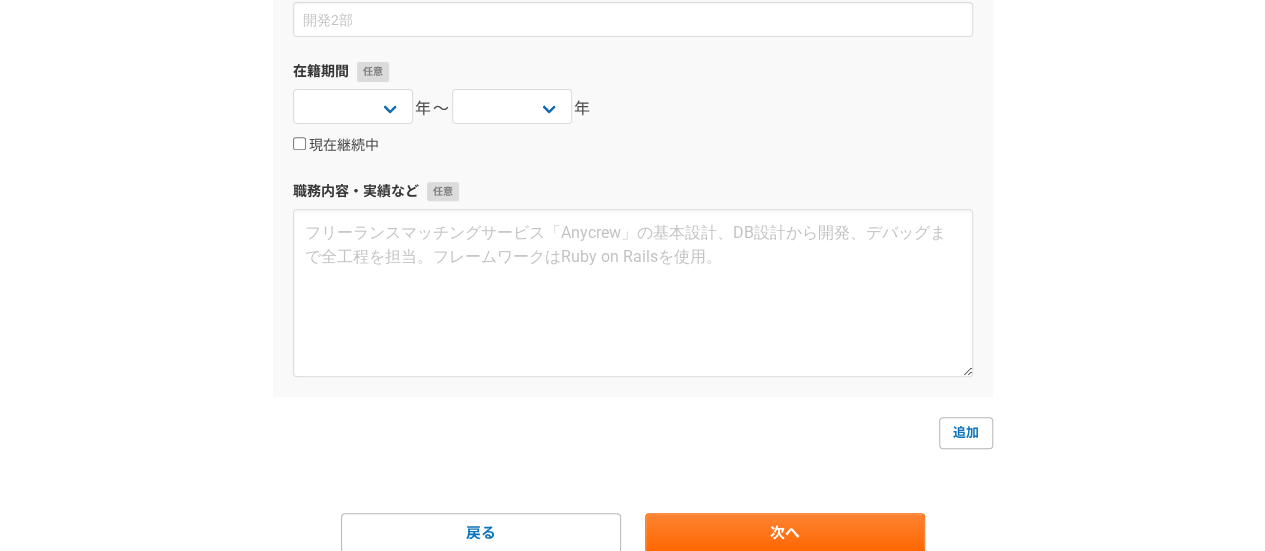 scroll, scrollTop: 428, scrollLeft: 0, axis: vertical 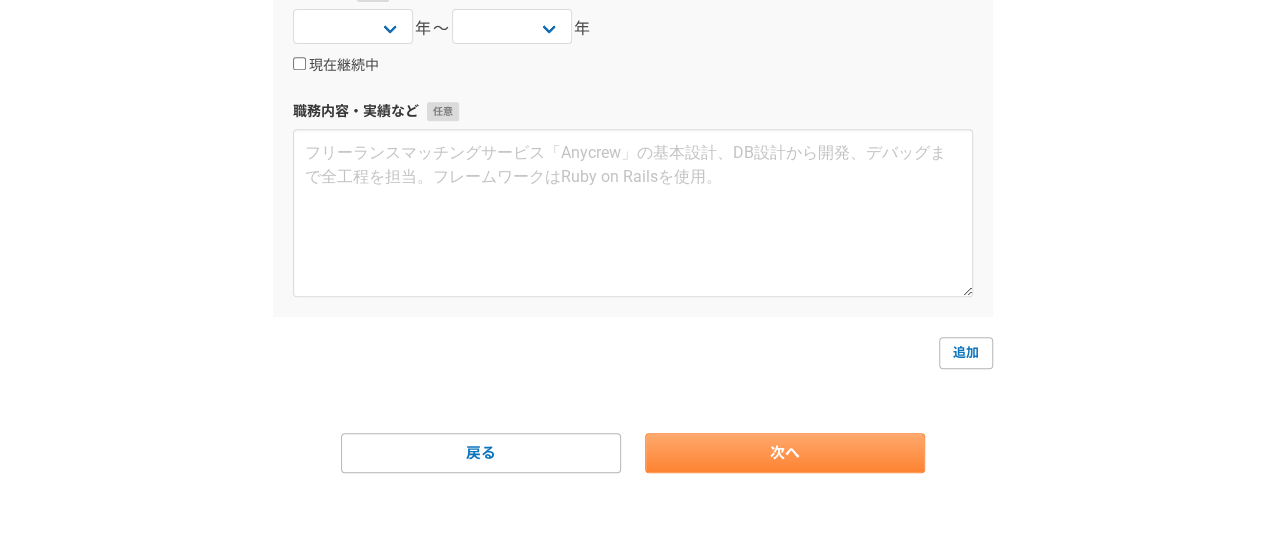 type on "PPconnect株式会社" 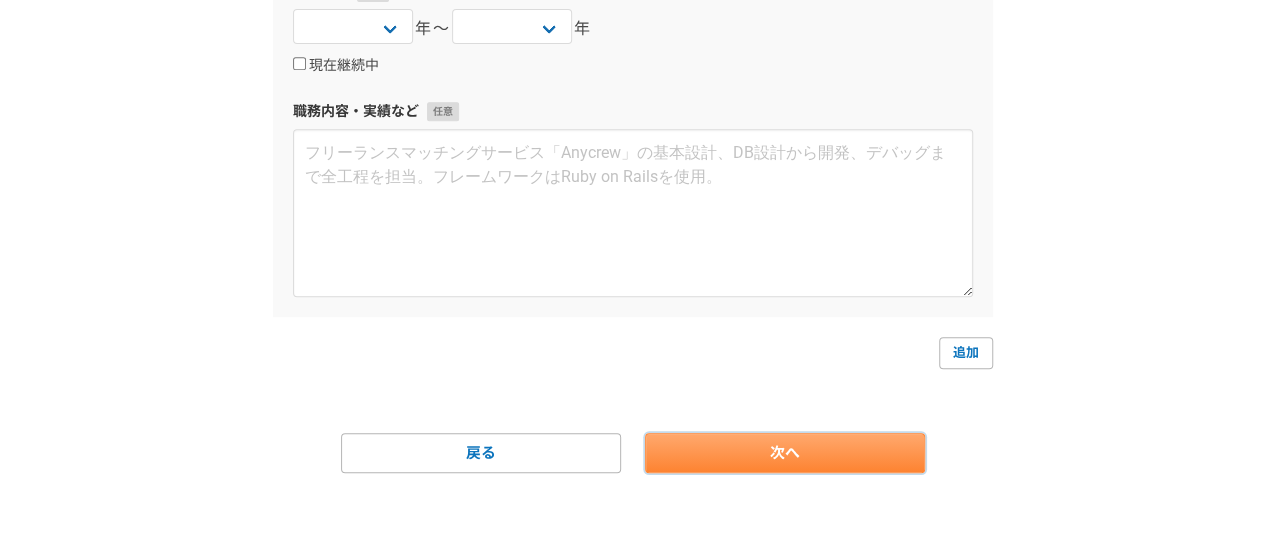 click on "次へ" at bounding box center [785, 453] 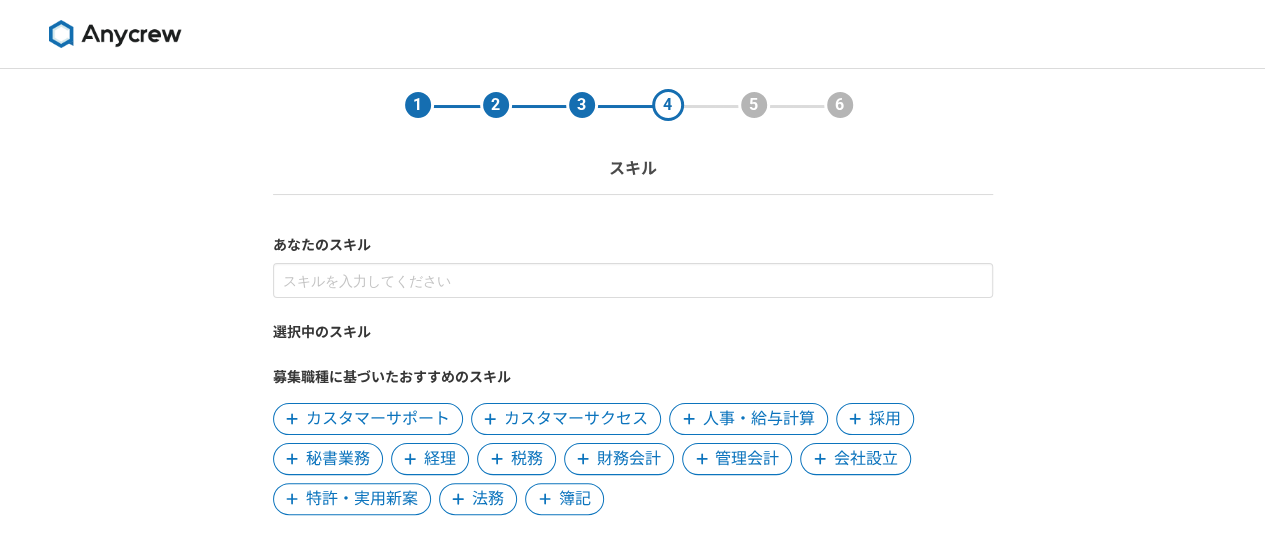 scroll, scrollTop: 54, scrollLeft: 0, axis: vertical 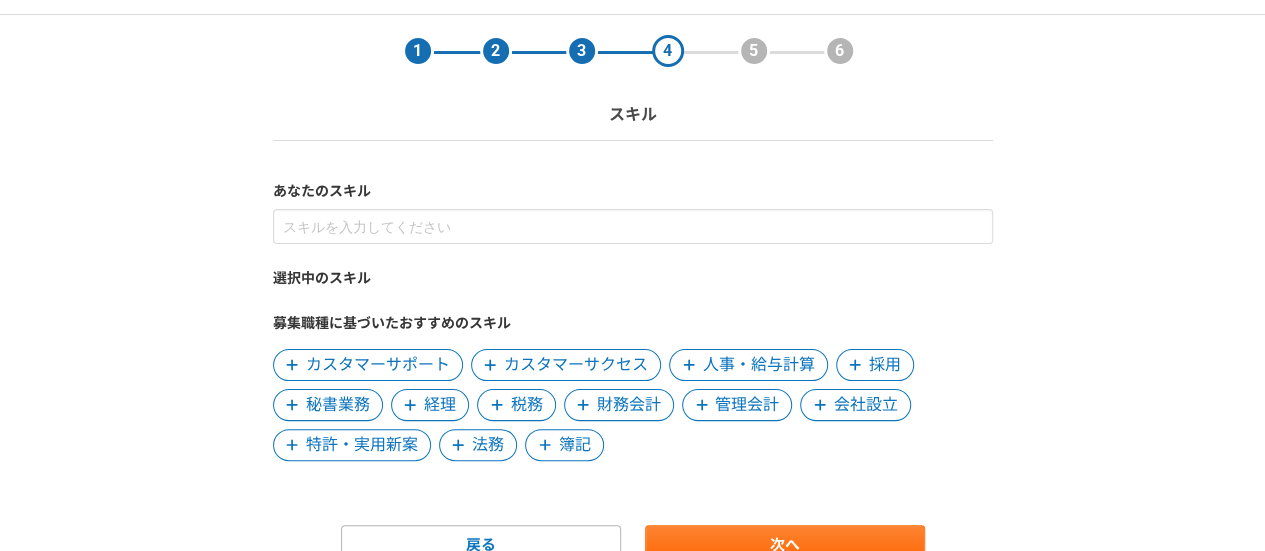 click on "カスタマーサポート" at bounding box center (378, 365) 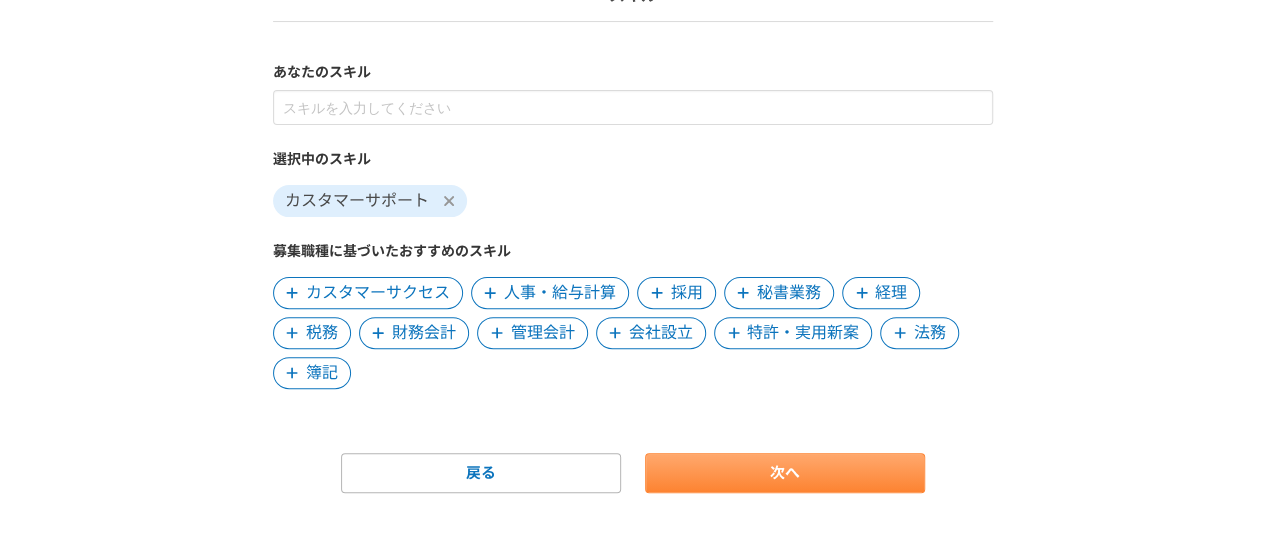 scroll, scrollTop: 174, scrollLeft: 0, axis: vertical 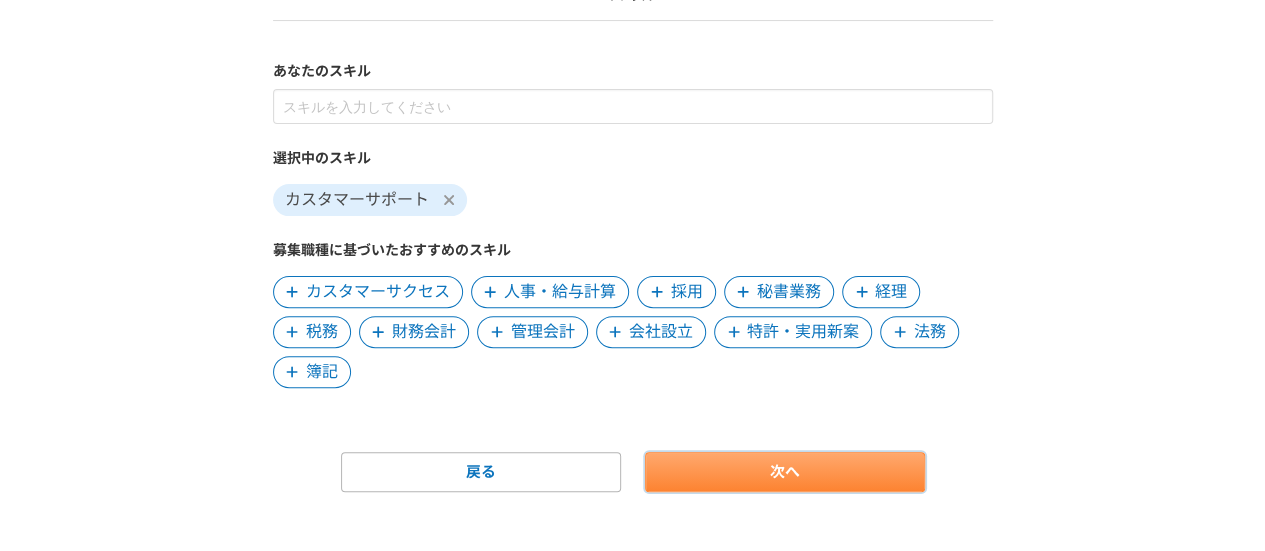 click on "次へ" at bounding box center (785, 472) 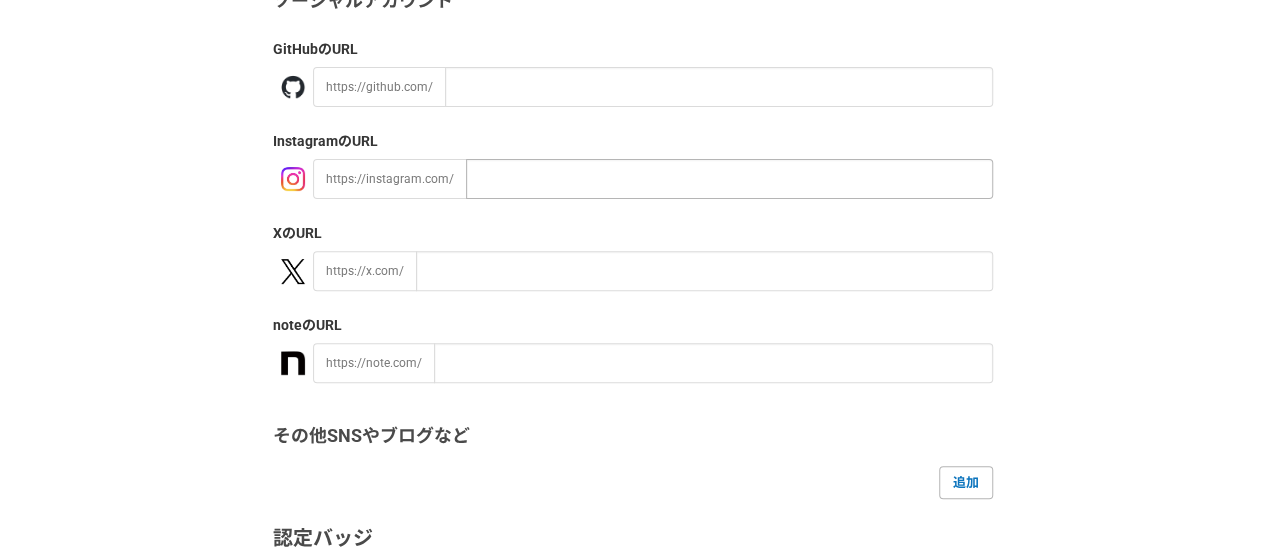 scroll, scrollTop: 547, scrollLeft: 0, axis: vertical 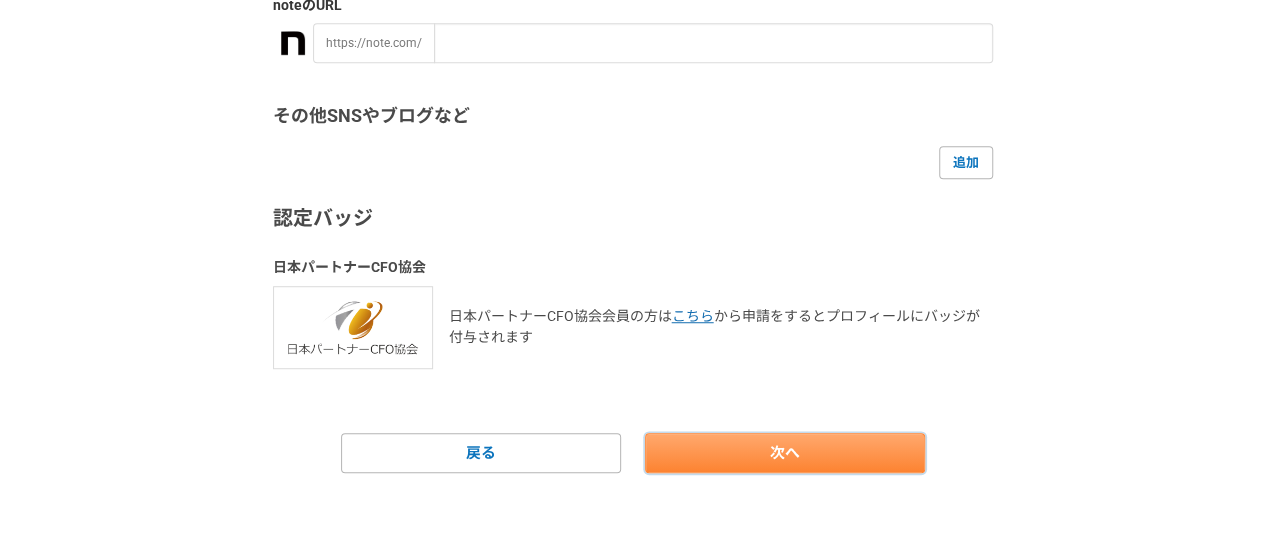 click on "次へ" at bounding box center [785, 453] 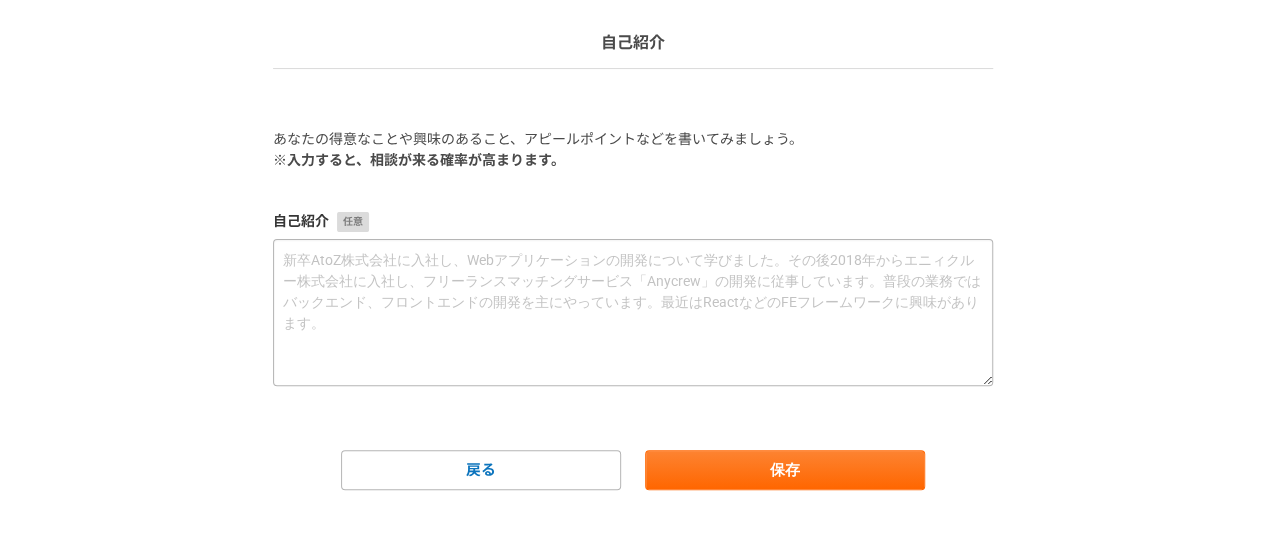 scroll, scrollTop: 144, scrollLeft: 0, axis: vertical 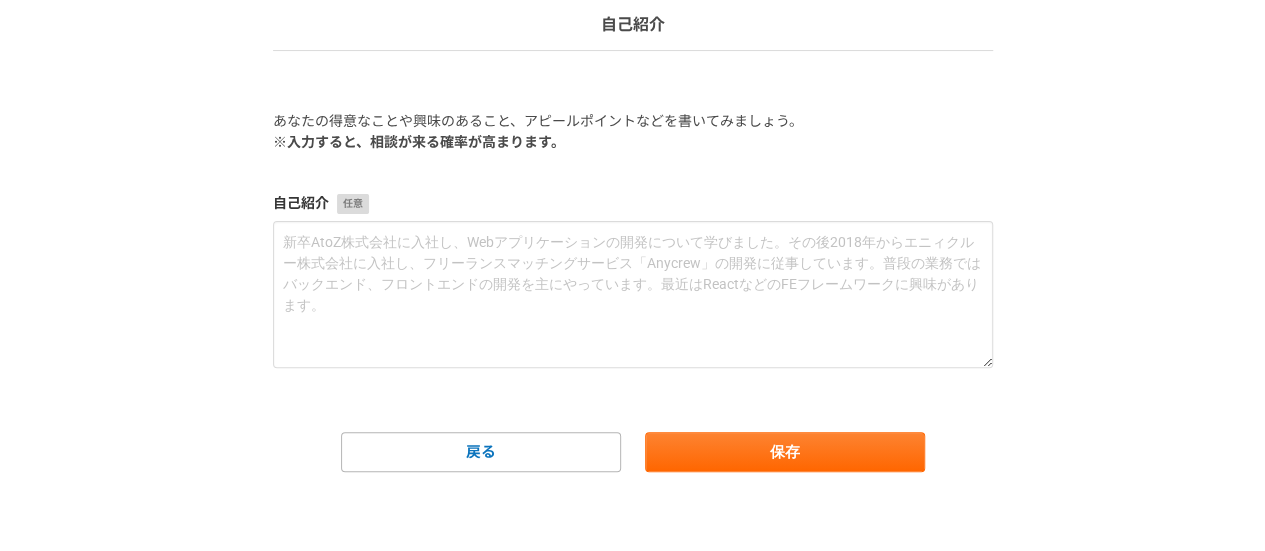 click on "1 2 3 4 5 6 自己紹介 あなたの得意なことや興味のあること、アピールポイントなどを書いてみましょう。 ※入力すると、相談が来る確率が高まります。 自己紹介 戻る 保存" at bounding box center (633, 238) 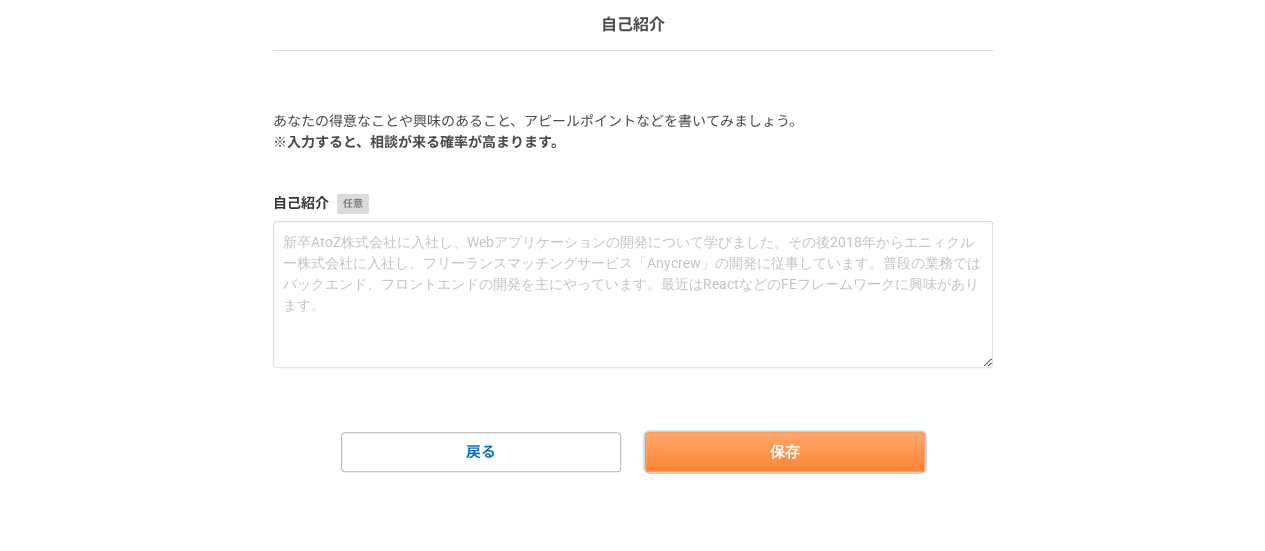 click on "保存" at bounding box center (785, 452) 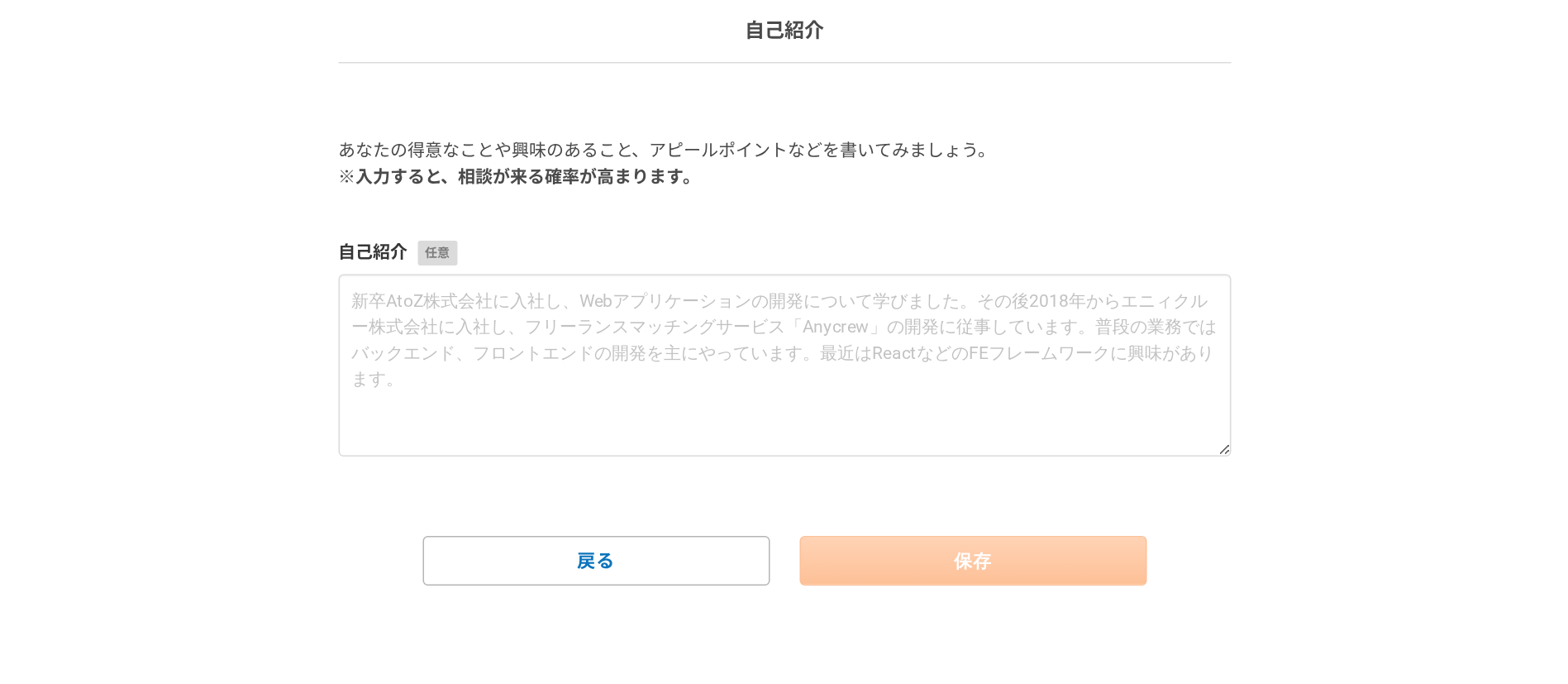 scroll, scrollTop: 0, scrollLeft: 0, axis: both 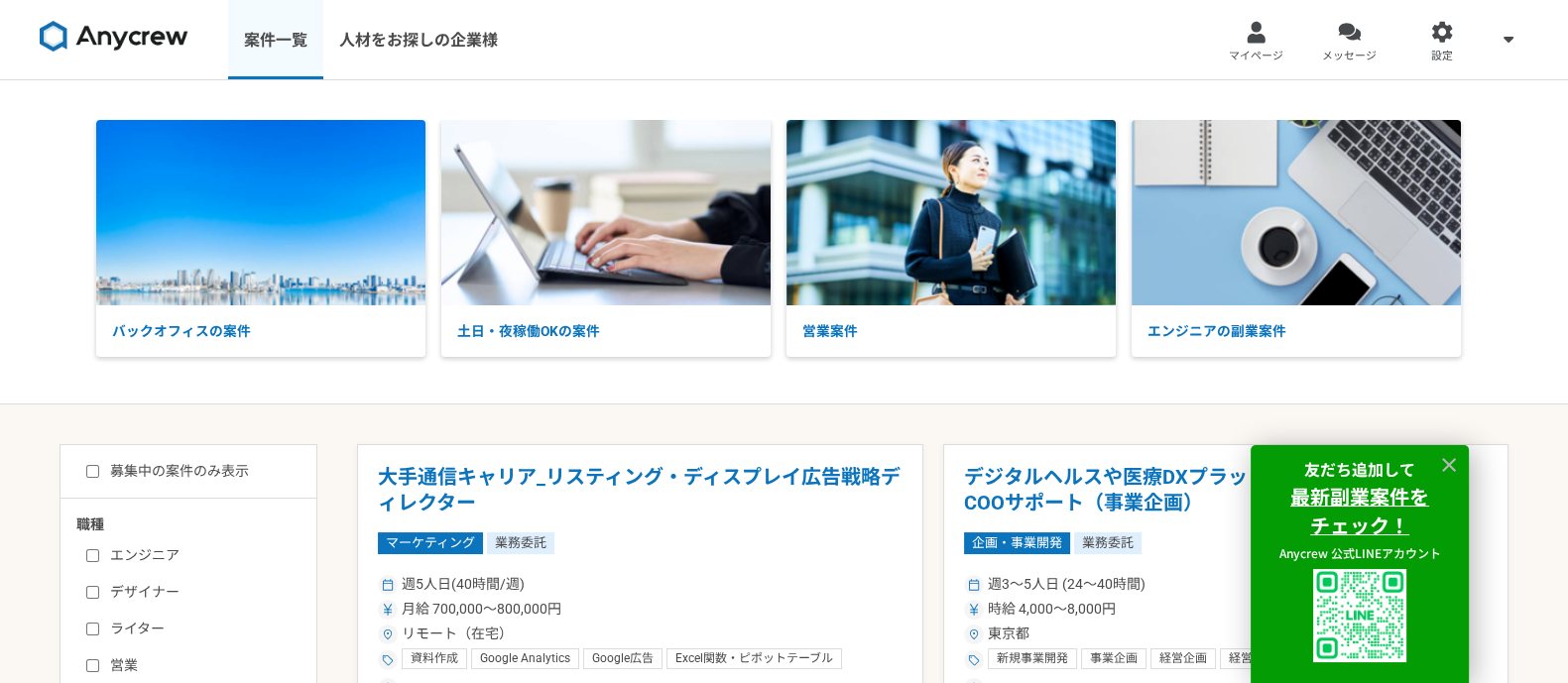 click on "案件一覧" at bounding box center [276, 40] 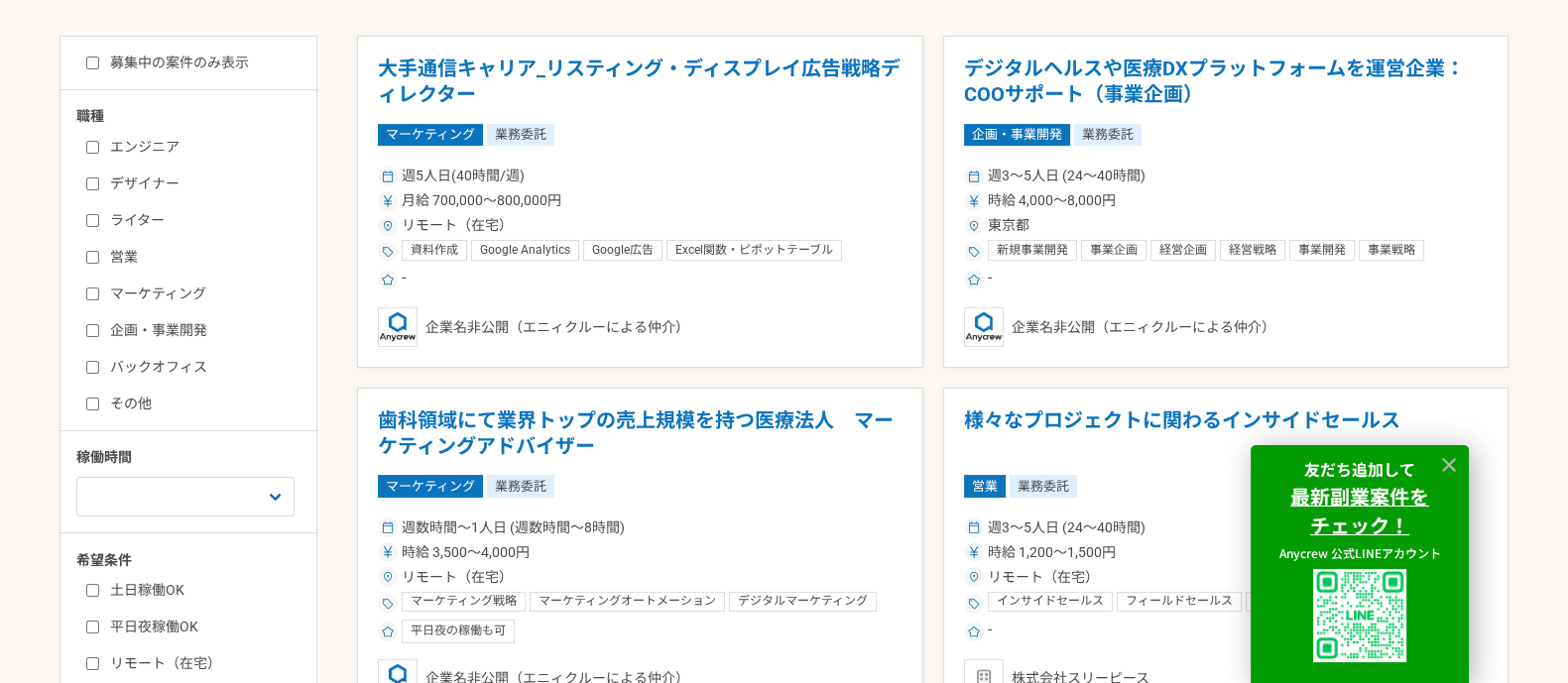 scroll, scrollTop: 418, scrollLeft: 0, axis: vertical 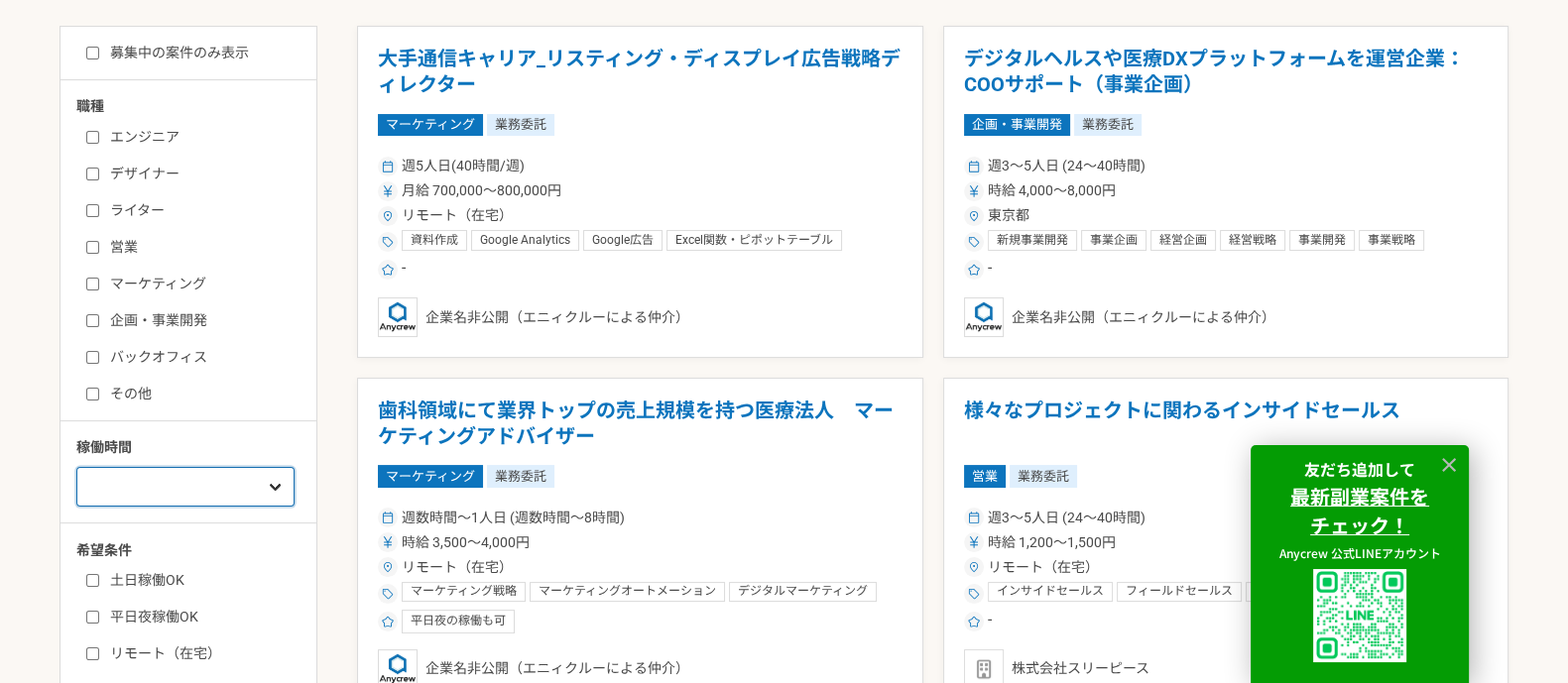 click on "週1人日（8時間）以下 週2人日（16時間）以下 週3人日（24時間）以下 週4人日（32時間）以下 週5人日（40時間）以下" at bounding box center [185, 487] 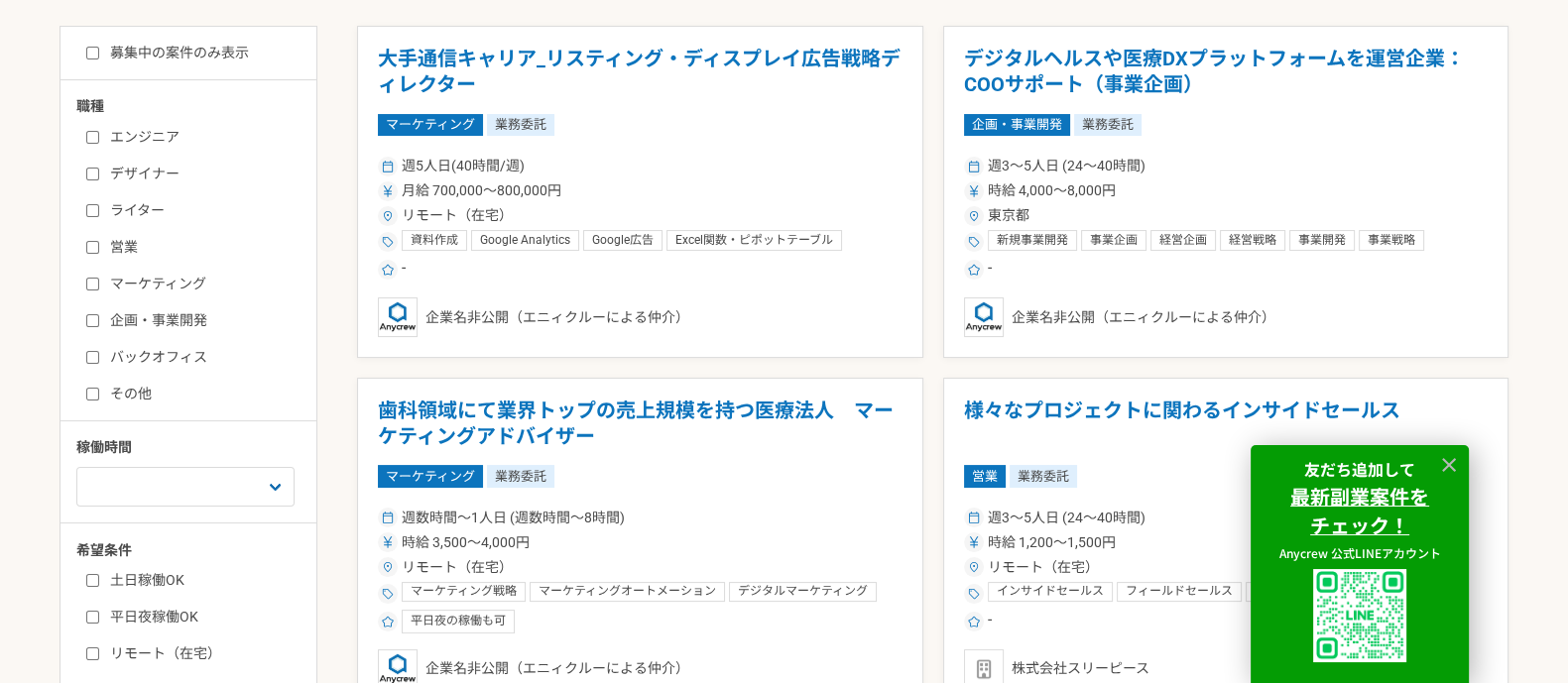 click on "募集中の案件のみ表示 職種 エンジニア デザイナー ライター 営業 マーケティング 企画・事業開発 バックオフィス その他 稼働時間 週1人日（8時間）以下 週2人日（16時間）以下 週3人日（24時間）以下 週4人日（32時間）以下 週5人日（40時間）以下 希望条件 土日稼働OK 平日夜稼働OK リモート（在宅） 大手通信キャリア_リスティング・ディスプレイ広告戦略ディレクター マーケティング 業務委託 週5人日(40時間/週) 月給 700,000〜800,000円 リモート（在宅） 資料作成 Google Analytics Google広告 Excel関数・ピポットテーブル ディスプレイ広告 リスティング広告 ディレクター マーケティング - 企業名非公開（エニィクルーによる仲介） デジタルヘルスや医療DXプラットフォームを運営企業：COOサポート（事業企画） 企画・事業開発 業務委託 週3〜5人日 (24〜40時間) - SEO" at bounding box center [784, 1853] 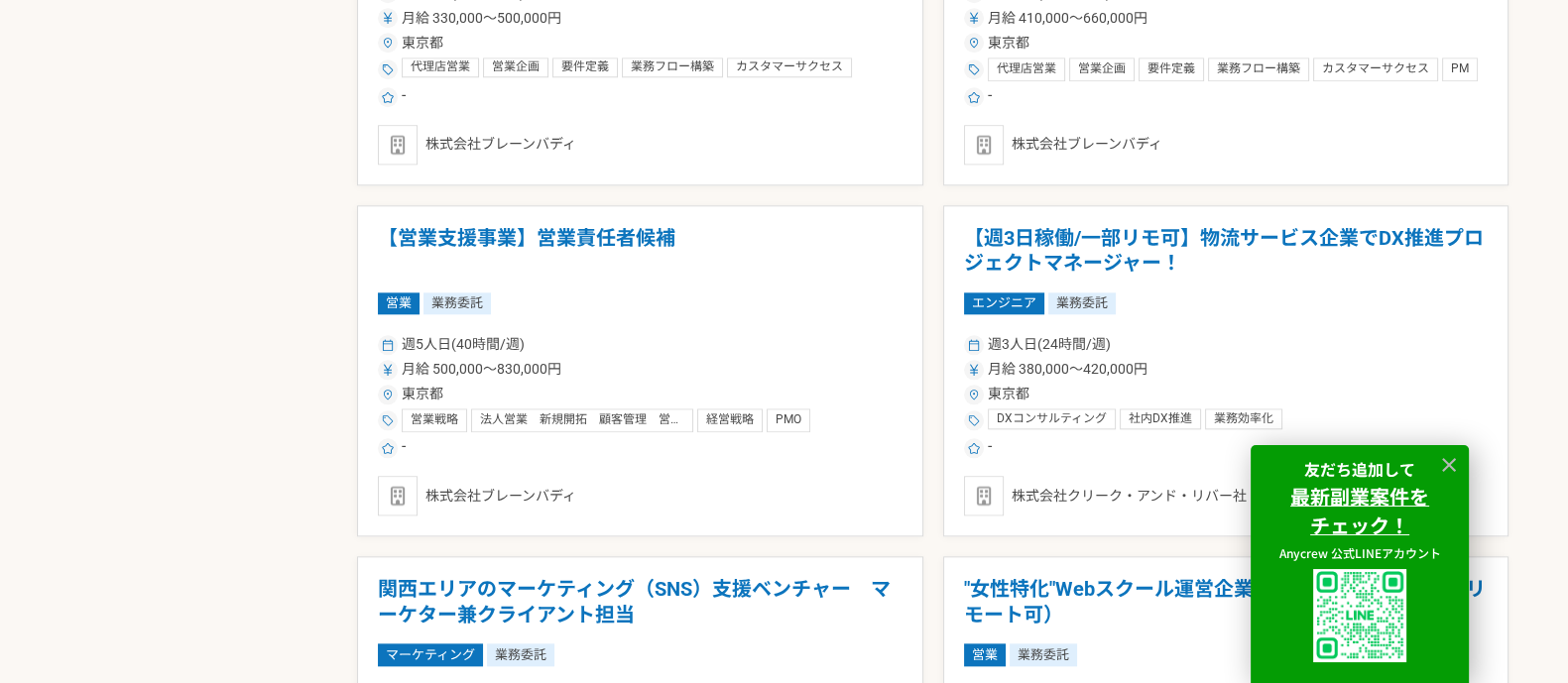 scroll, scrollTop: 2993, scrollLeft: 0, axis: vertical 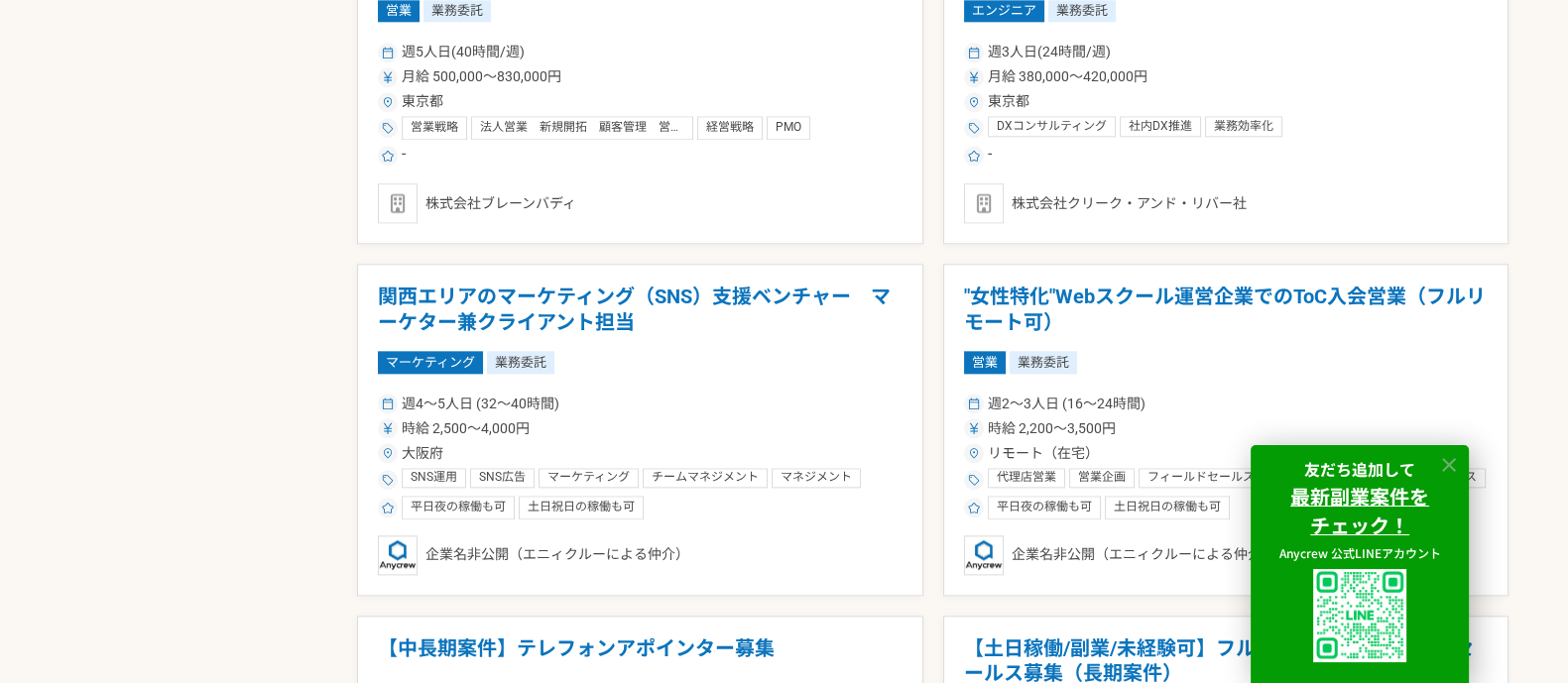 click 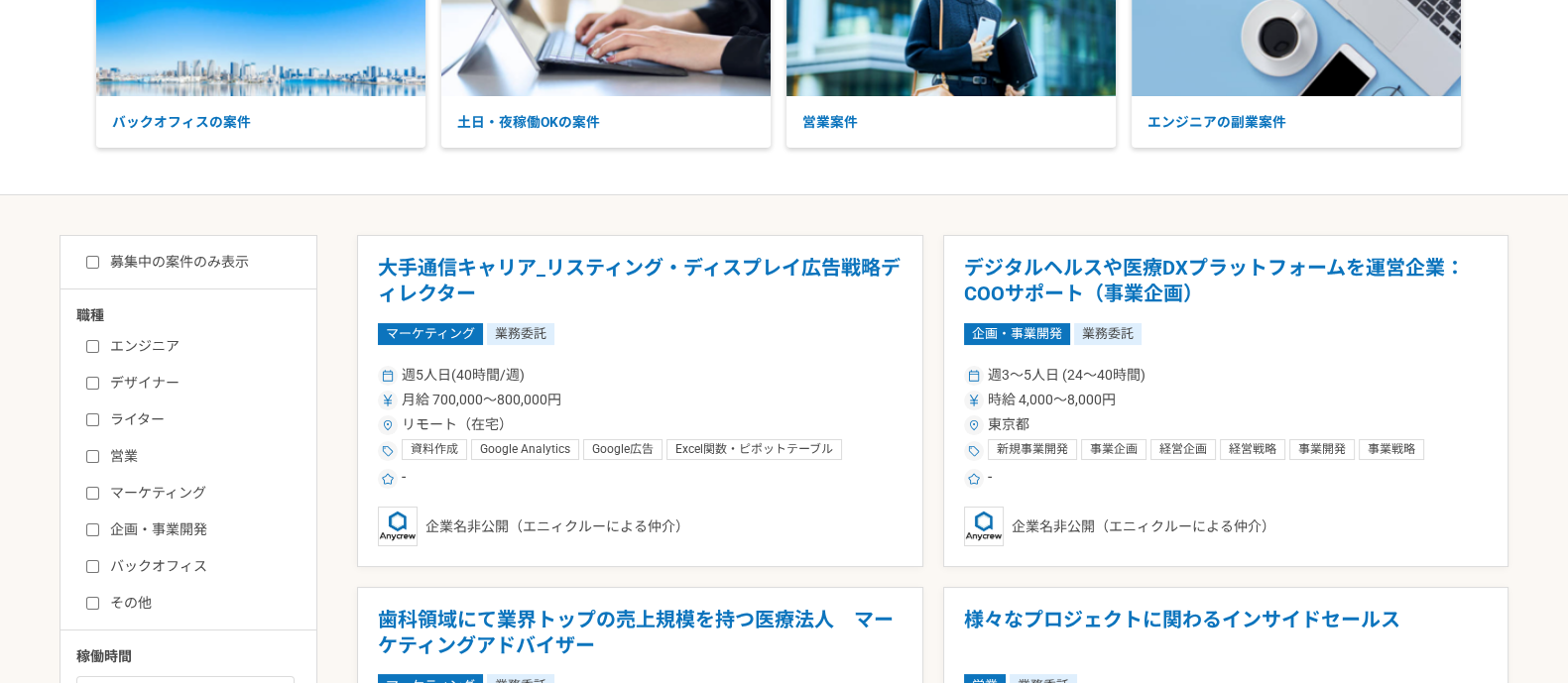 scroll, scrollTop: 0, scrollLeft: 0, axis: both 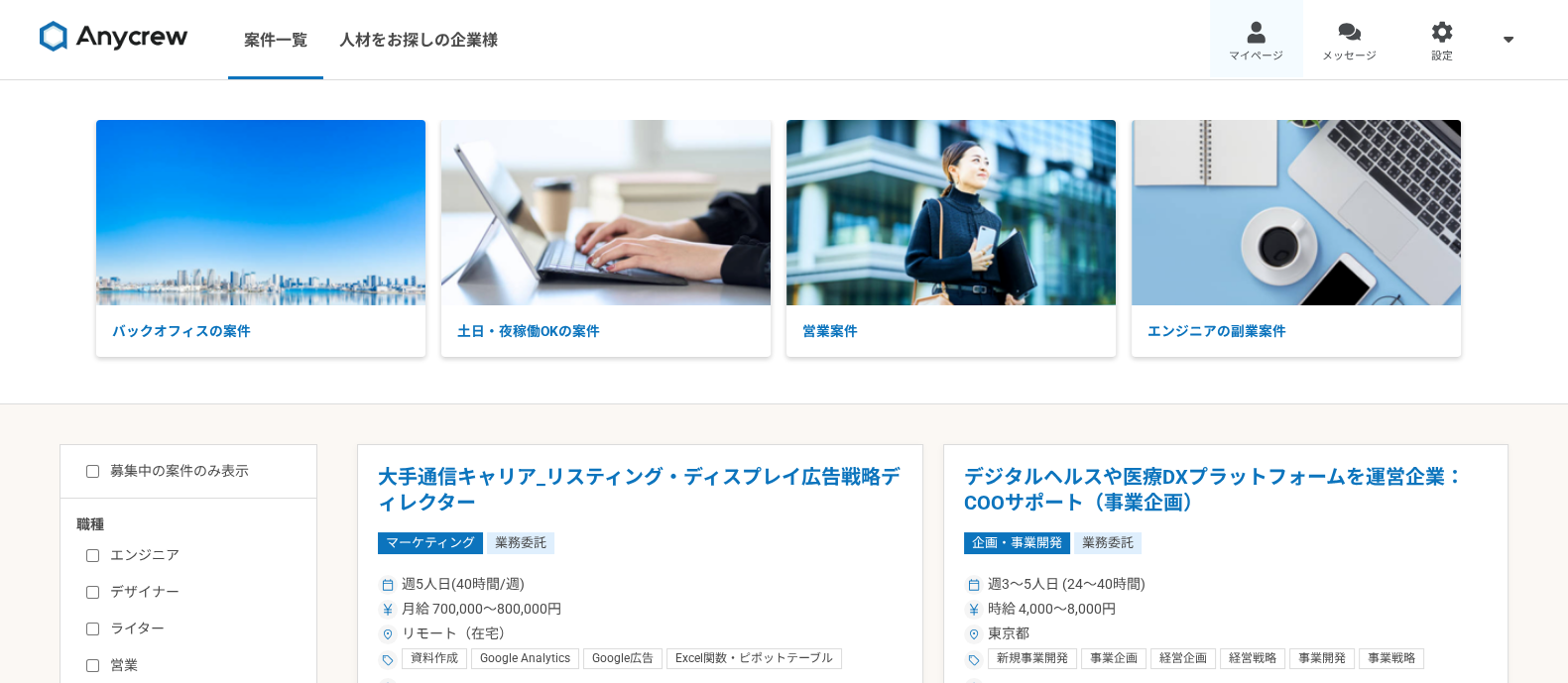 click on "マイページ" at bounding box center [1257, 40] 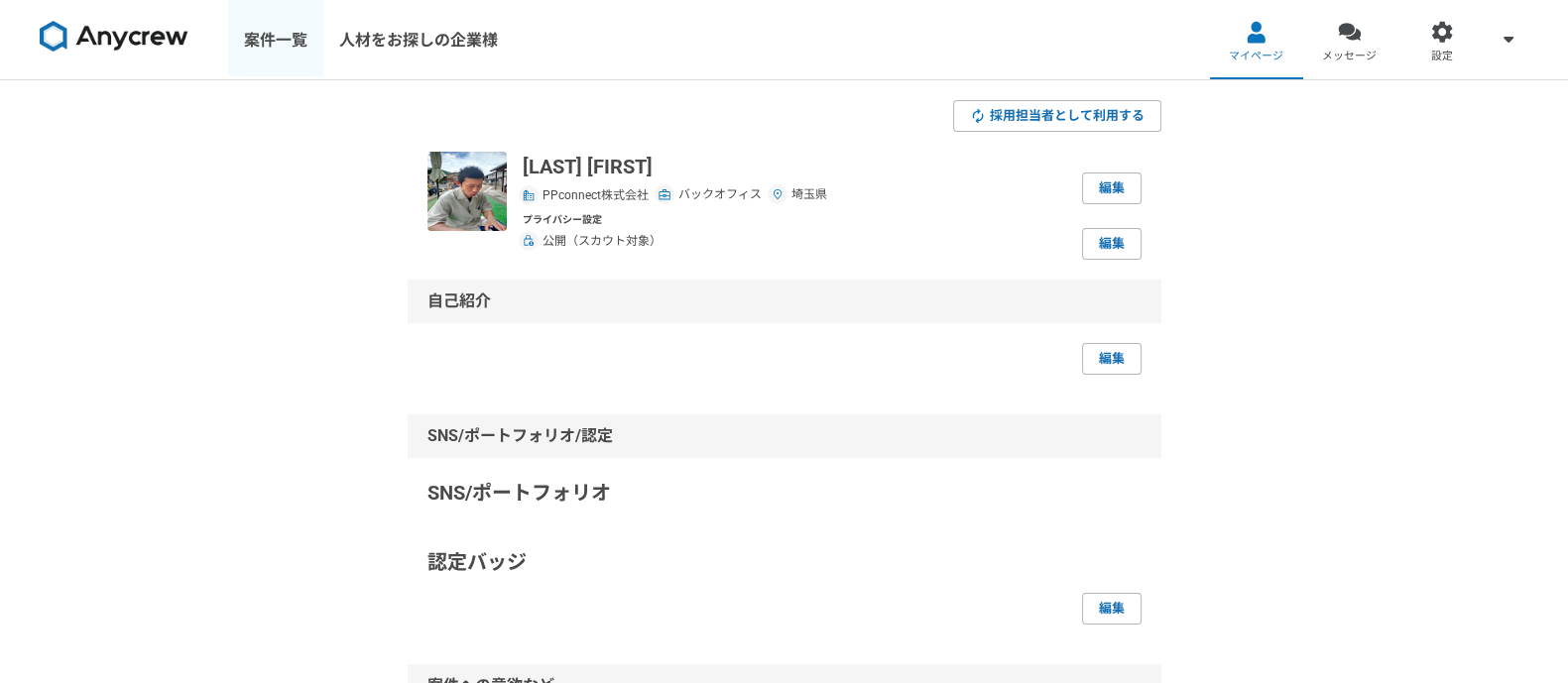 click on "案件一覧" at bounding box center (276, 40) 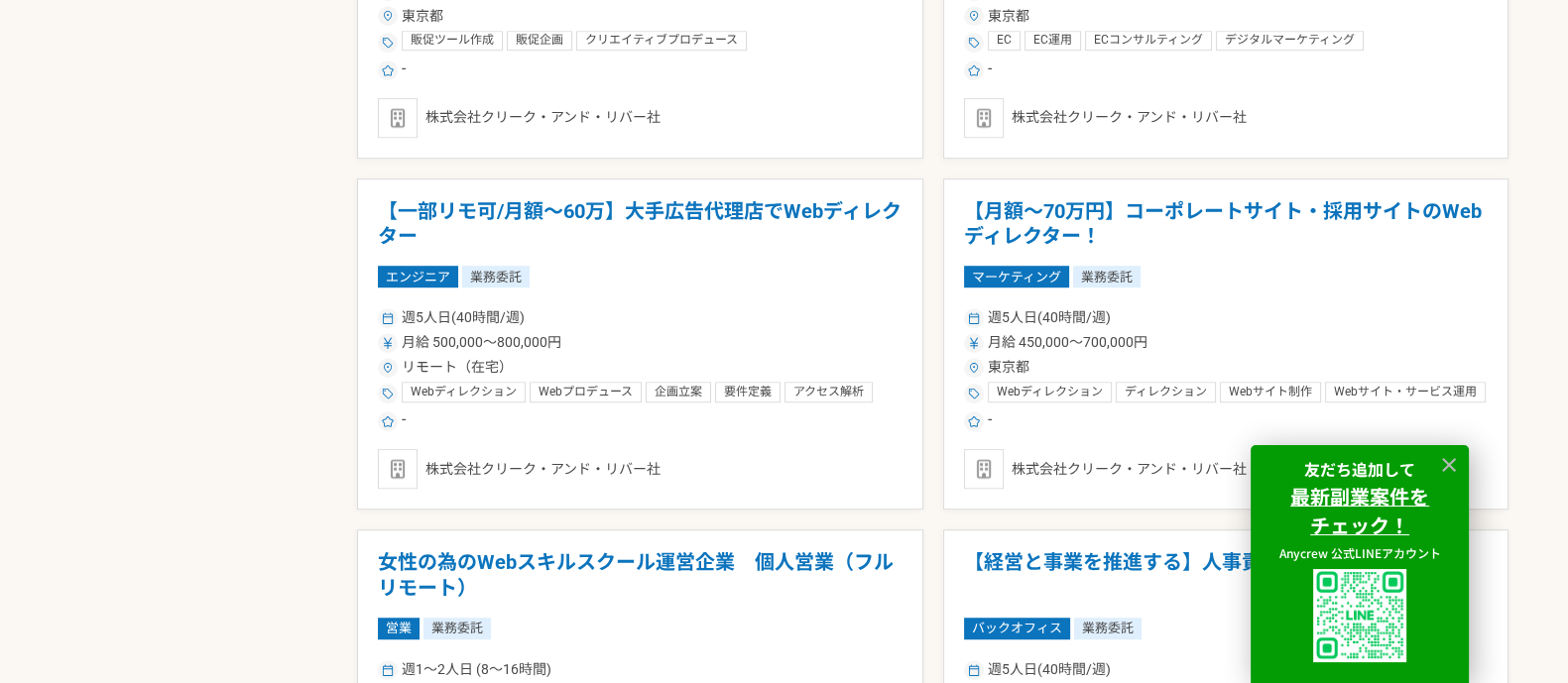 scroll, scrollTop: 1778, scrollLeft: 0, axis: vertical 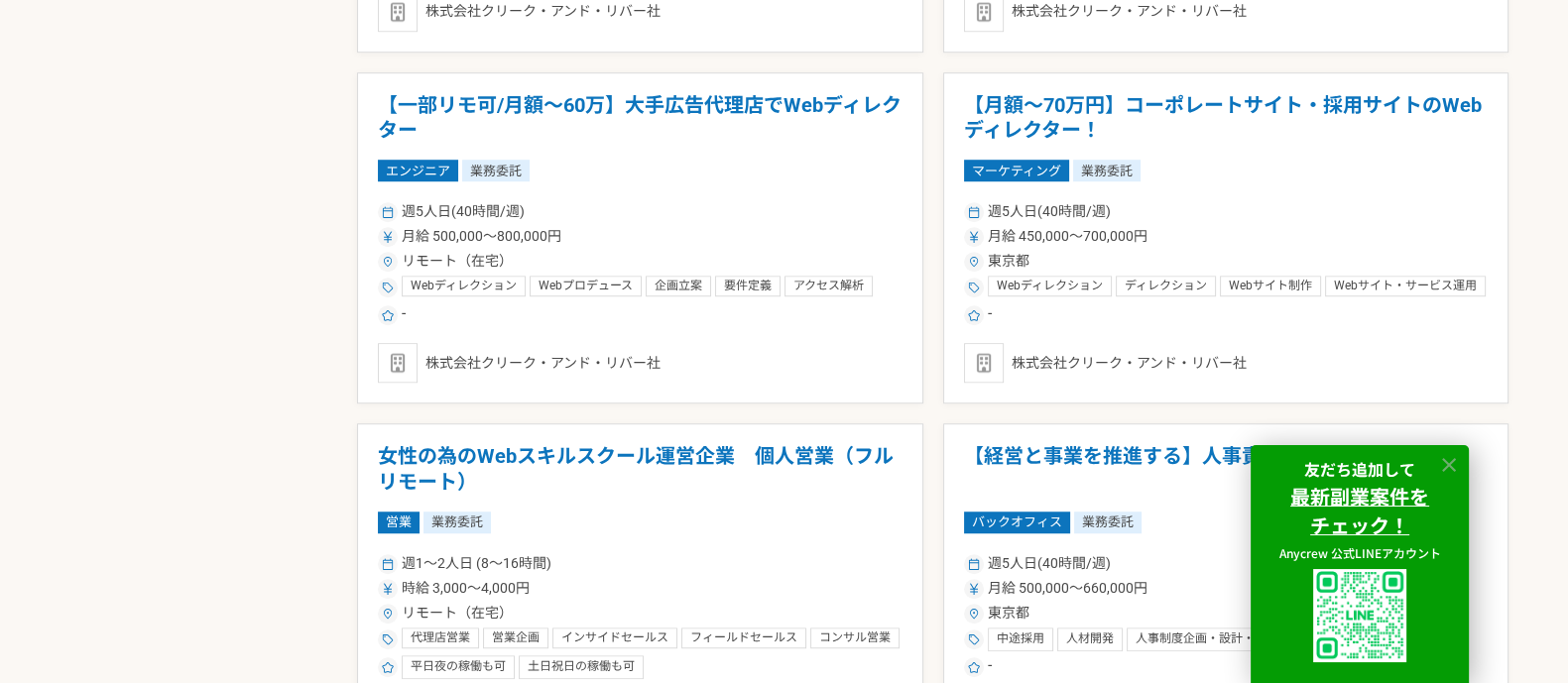 click 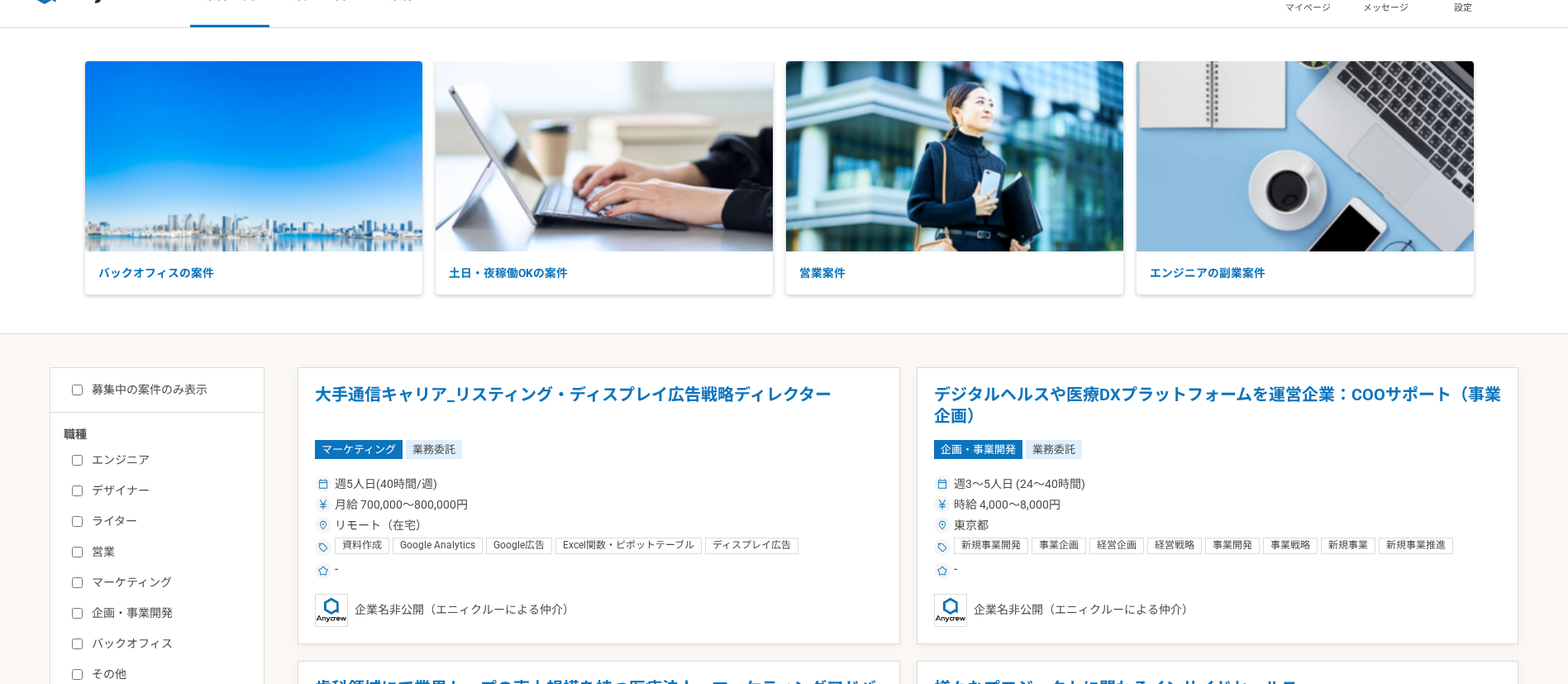 scroll, scrollTop: 0, scrollLeft: 0, axis: both 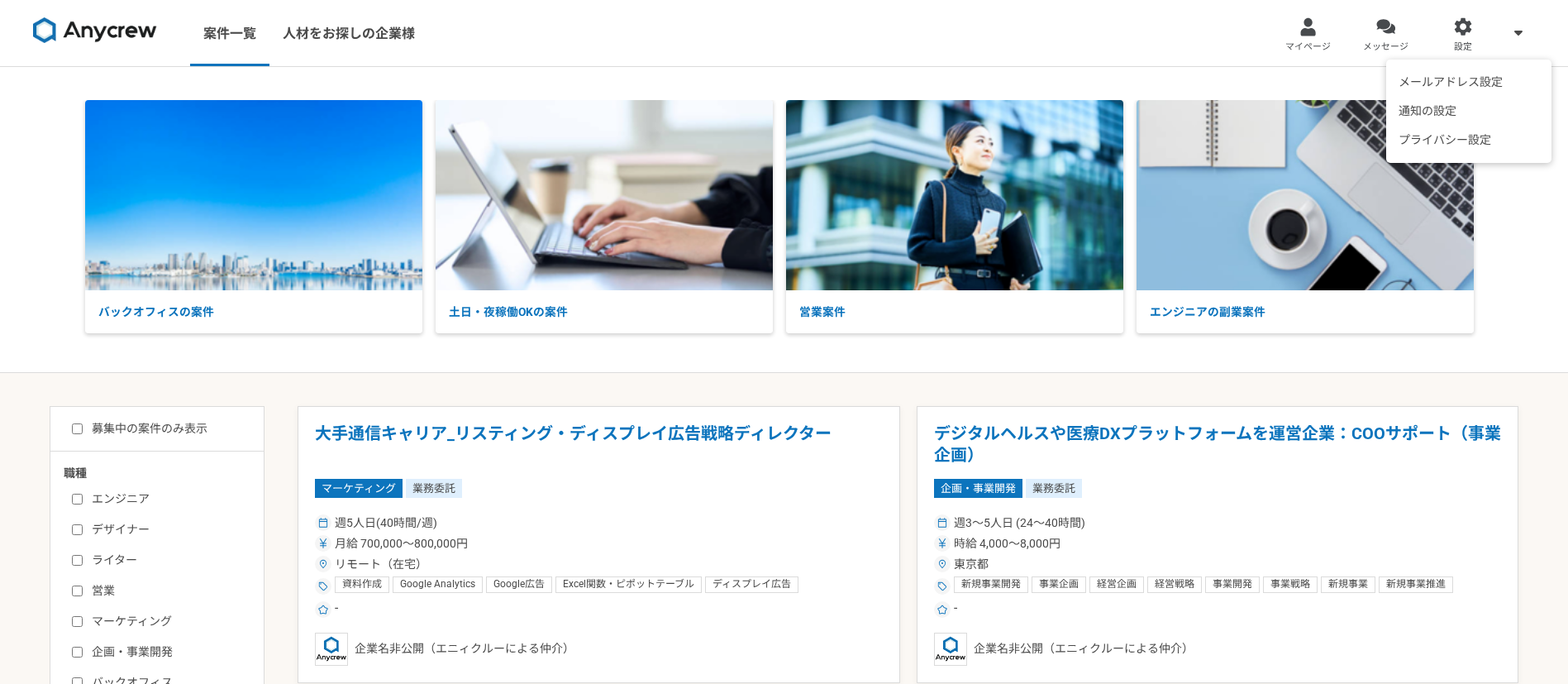 click on "メールアドレス設定 通知の設定 プライバシー設定" at bounding box center [1518, 33] 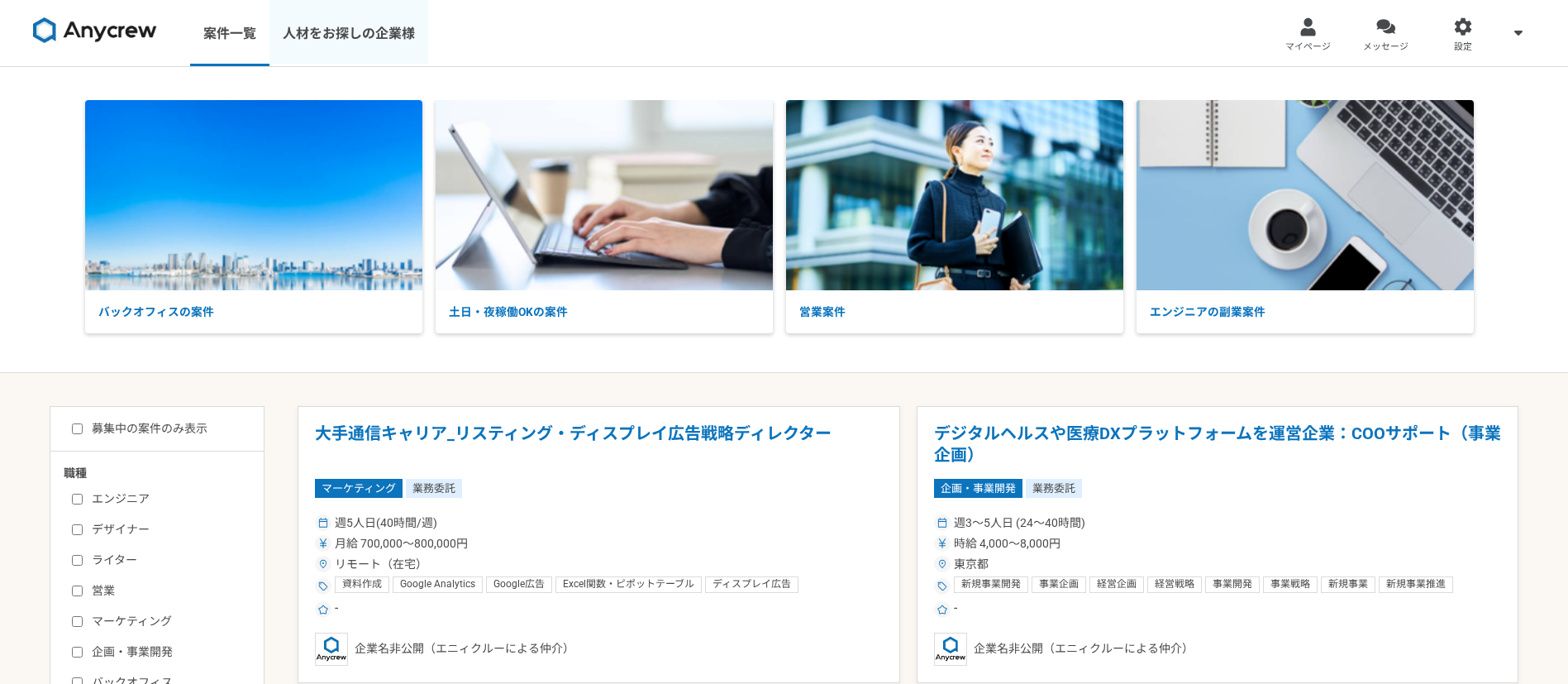 click on "人材をお探しの企業様" at bounding box center [349, 33] 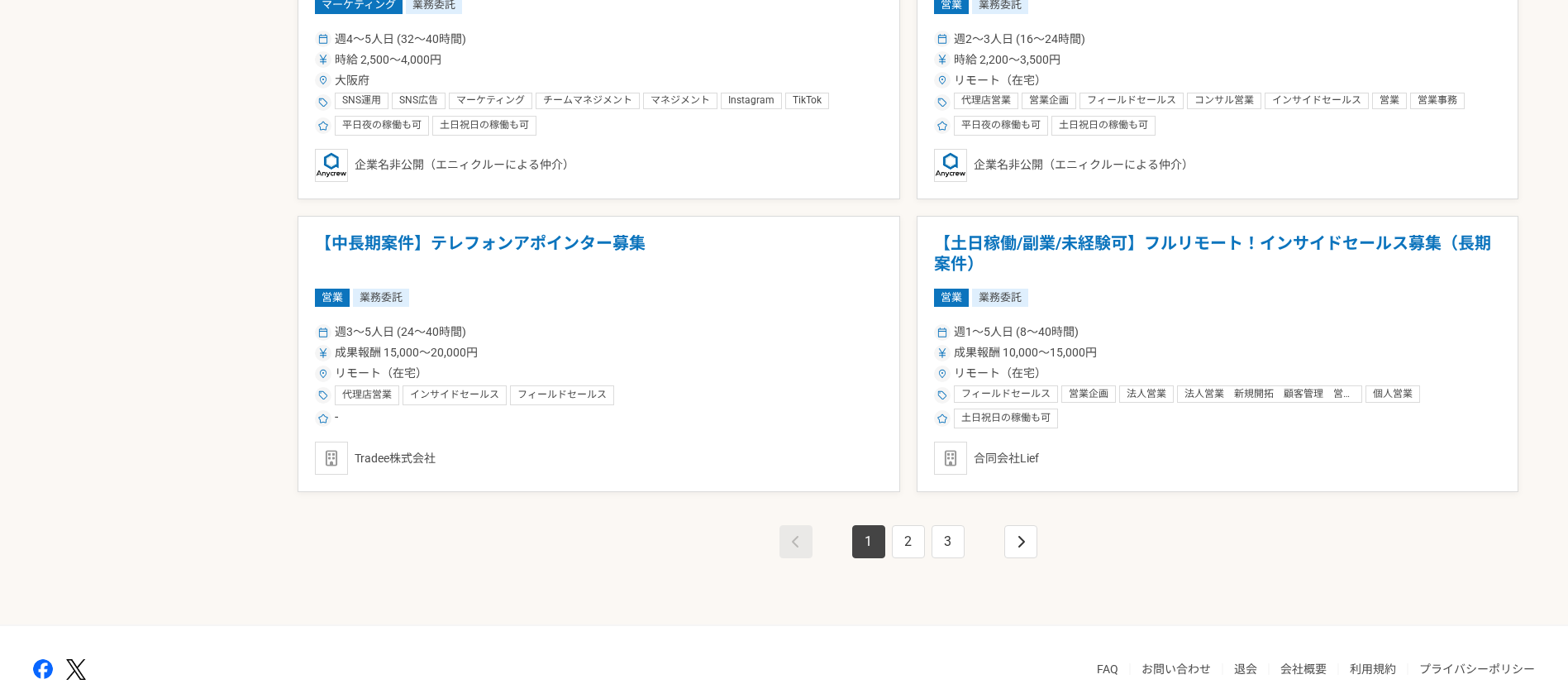 scroll, scrollTop: 2915, scrollLeft: 0, axis: vertical 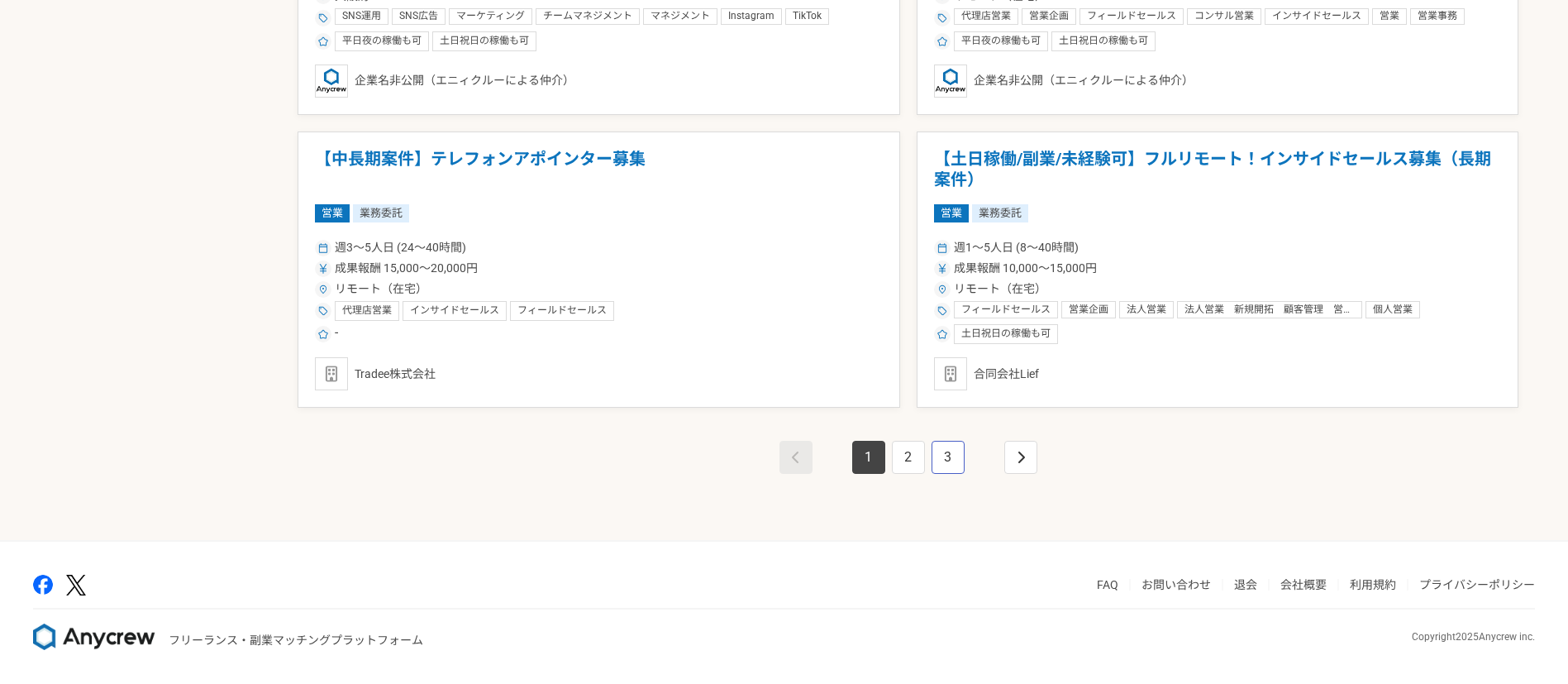 click on "3" at bounding box center [948, 457] 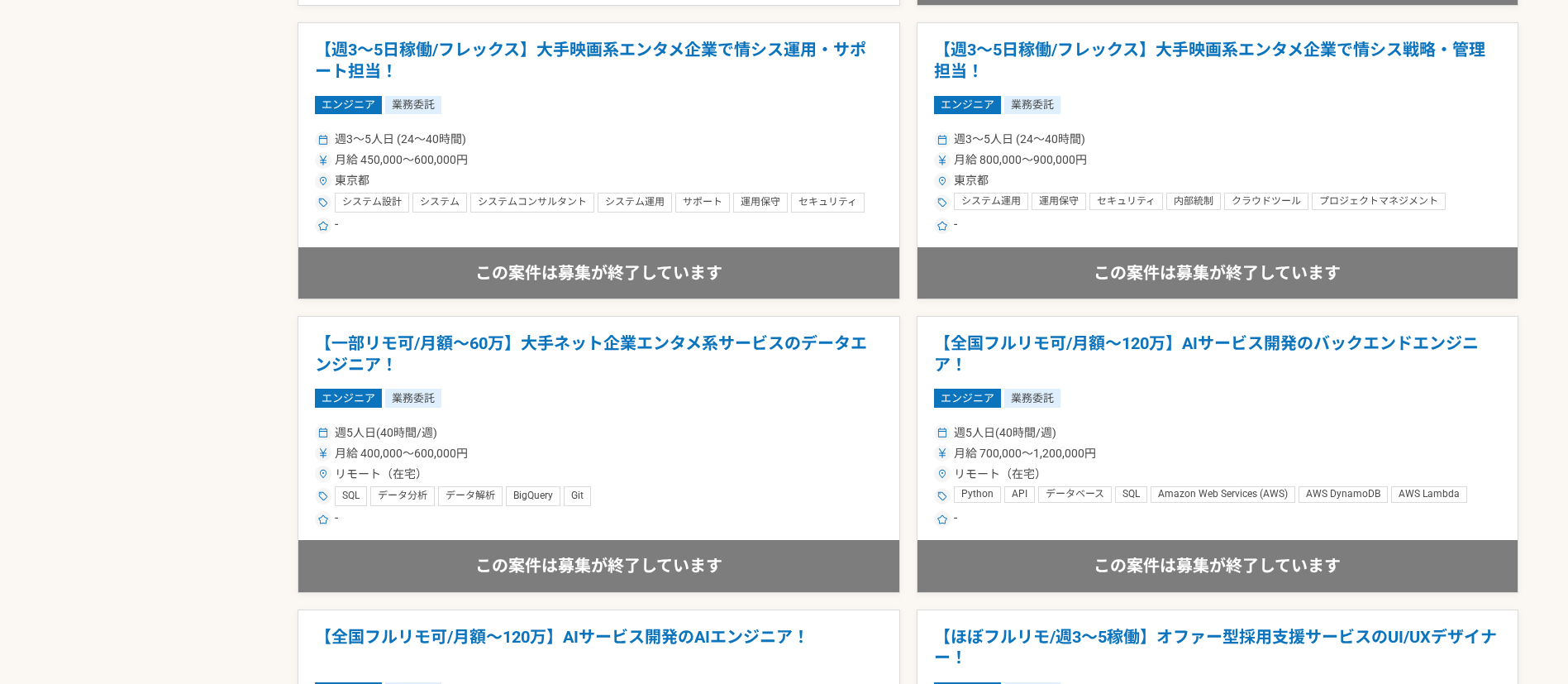 scroll, scrollTop: 2915, scrollLeft: 0, axis: vertical 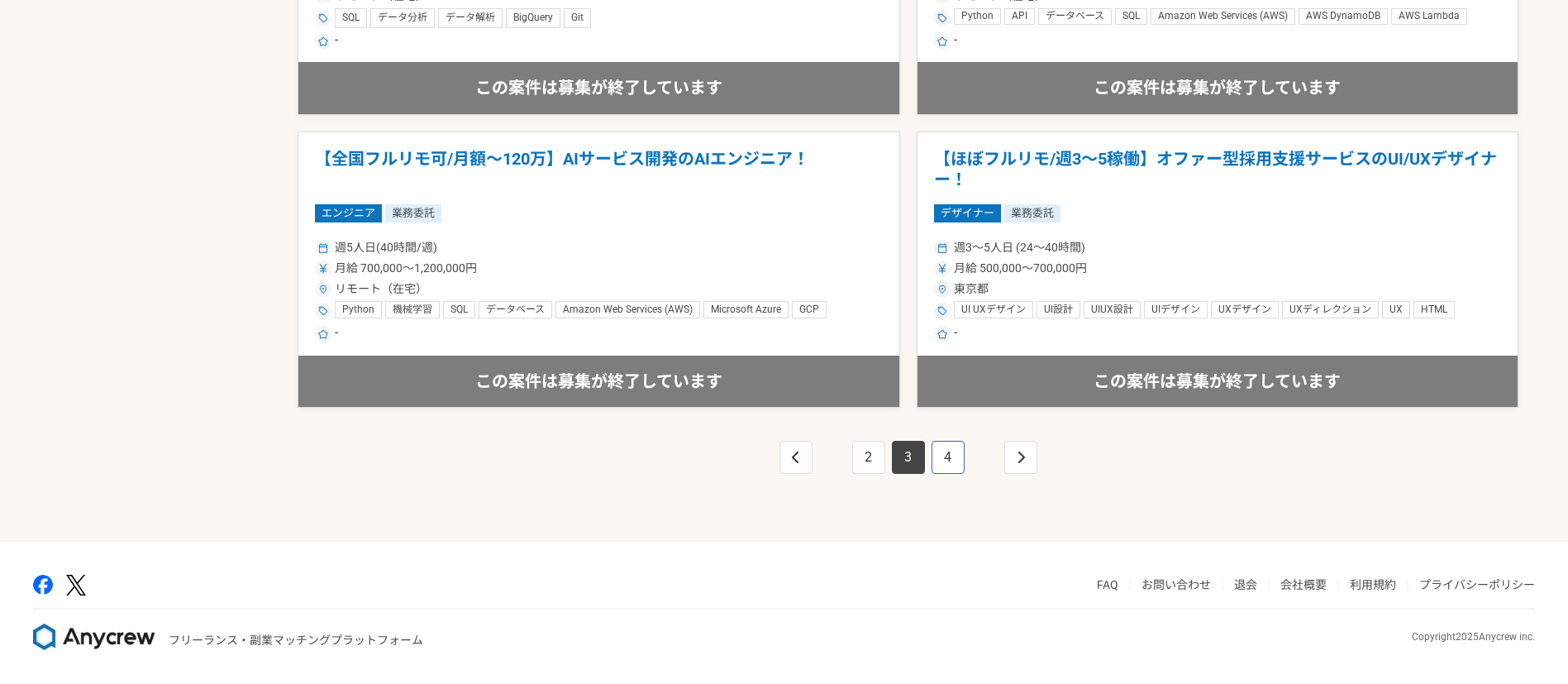 click on "4" at bounding box center [948, 457] 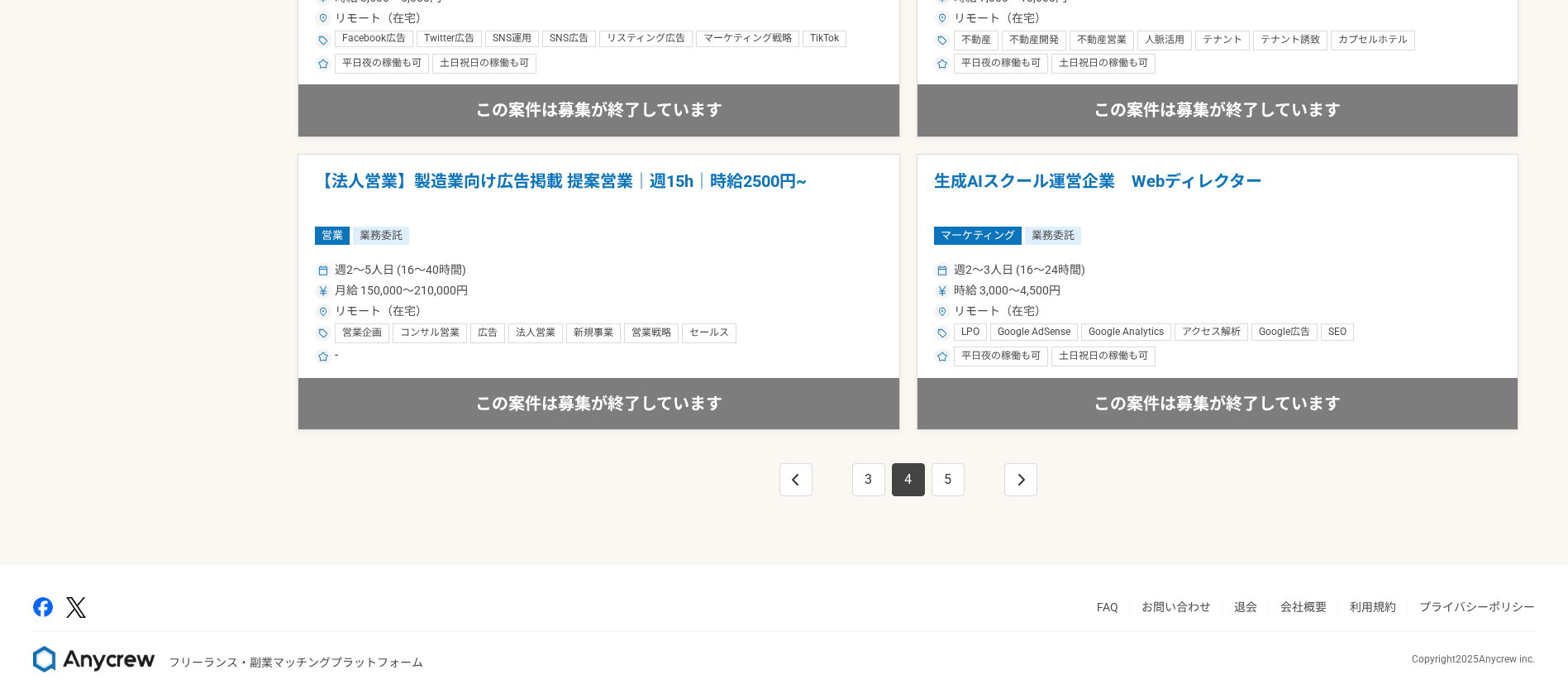 scroll, scrollTop: 2915, scrollLeft: 0, axis: vertical 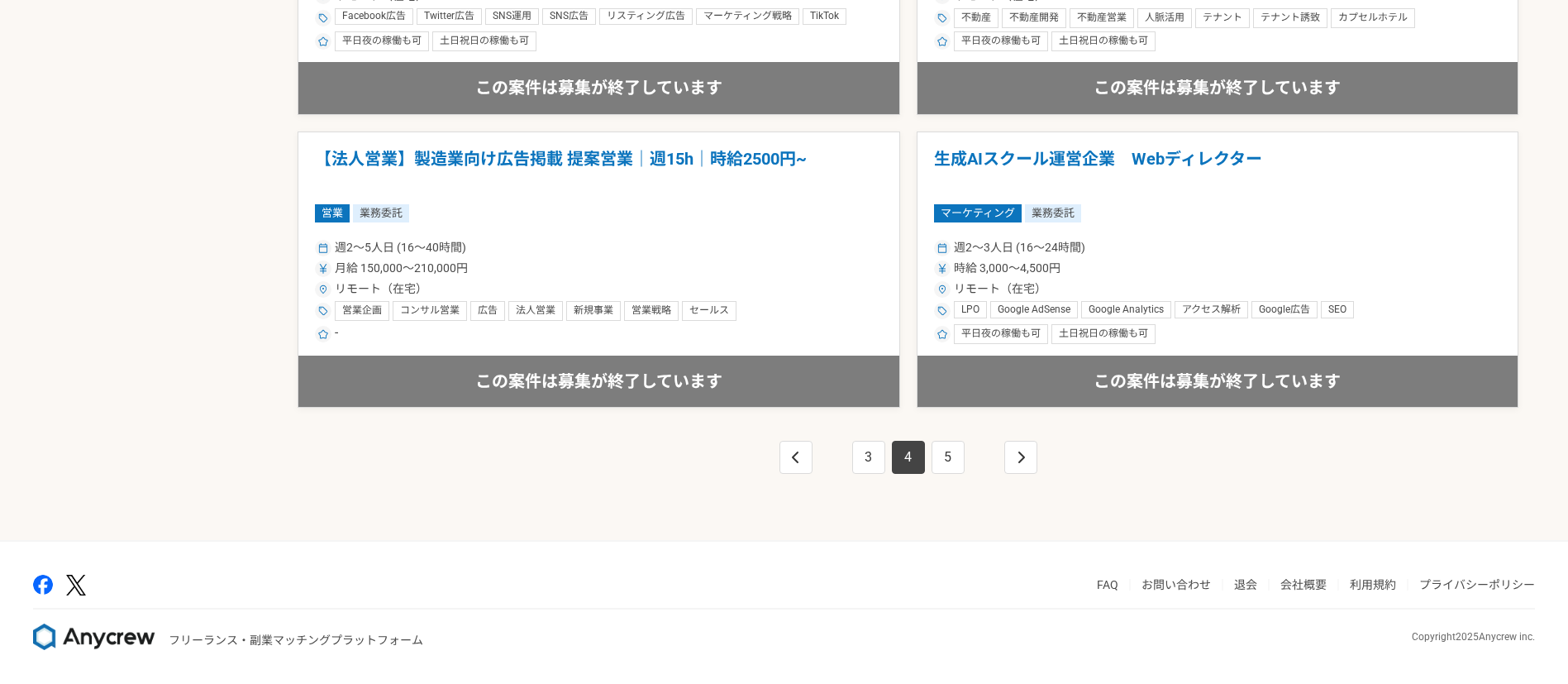 click on "3 4 5" at bounding box center (908, 474) 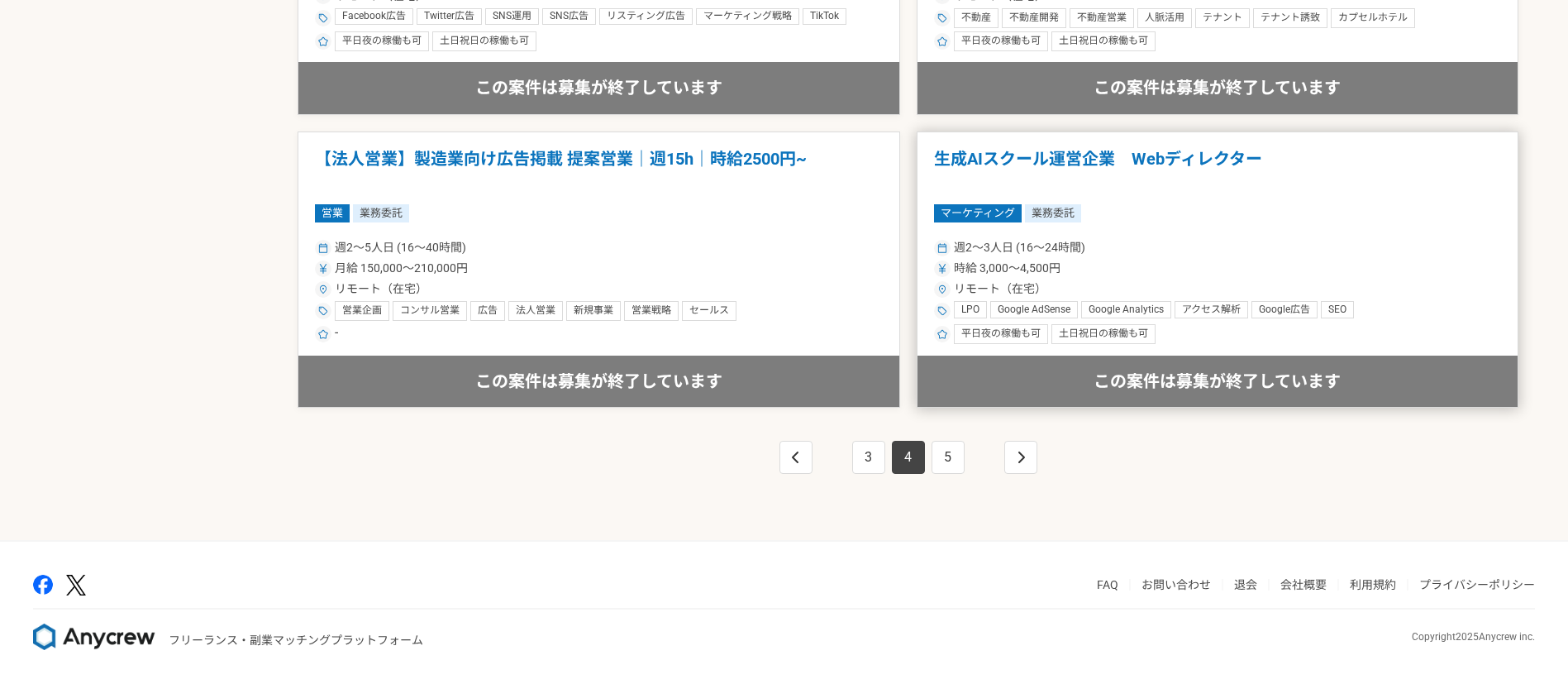 click on "生成AIスクール運営企業　Webディレクター マーケティング 業務委託 週2〜3人日 (16〜24時間) 時給 3,000〜4,500円 リモート（在宅） LPO Google AdSense Google Analytics アクセス解析 Google広告 SEO マーケティングオートメーション PR/広報 データ分析 ユーザーインタビュー 市場調査 LPデザイン LP LPディレクション ディレクション クリエイティブディレクション 広告運用 ディレクター 平日夜の稼働も可 土日祝日の稼働も可 企業名非公開（エニィクルーによる仲介） この案件は募集が終了しています" at bounding box center [1218, 270] 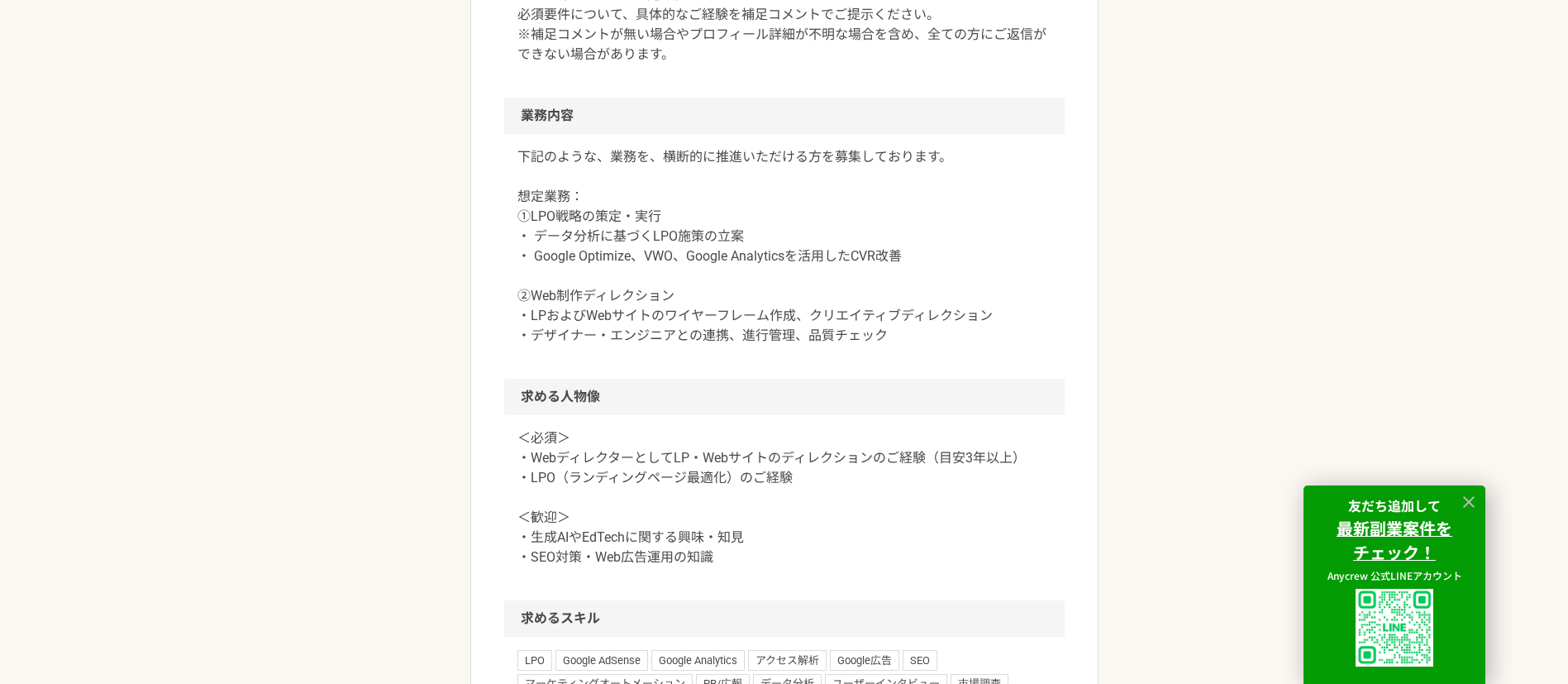 scroll, scrollTop: 828, scrollLeft: 0, axis: vertical 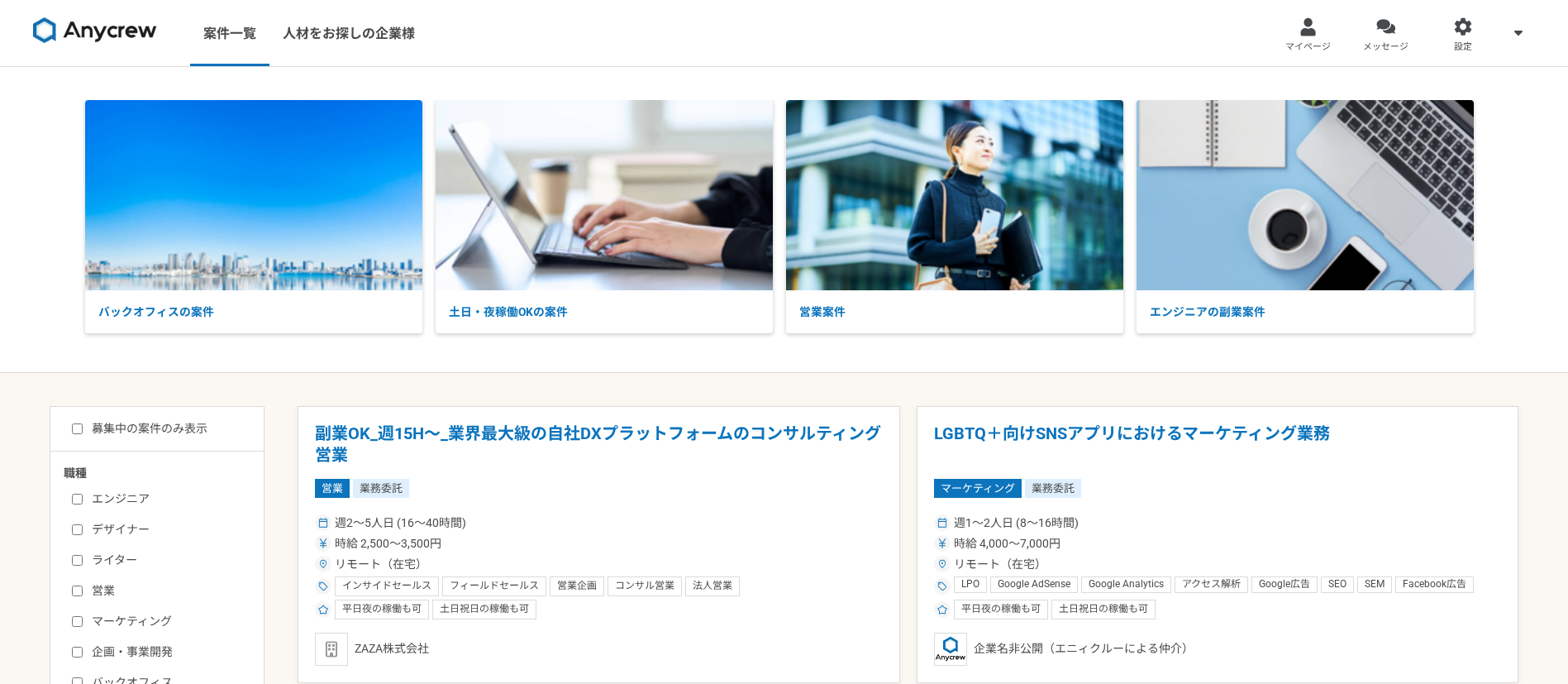 click at bounding box center [95, 31] 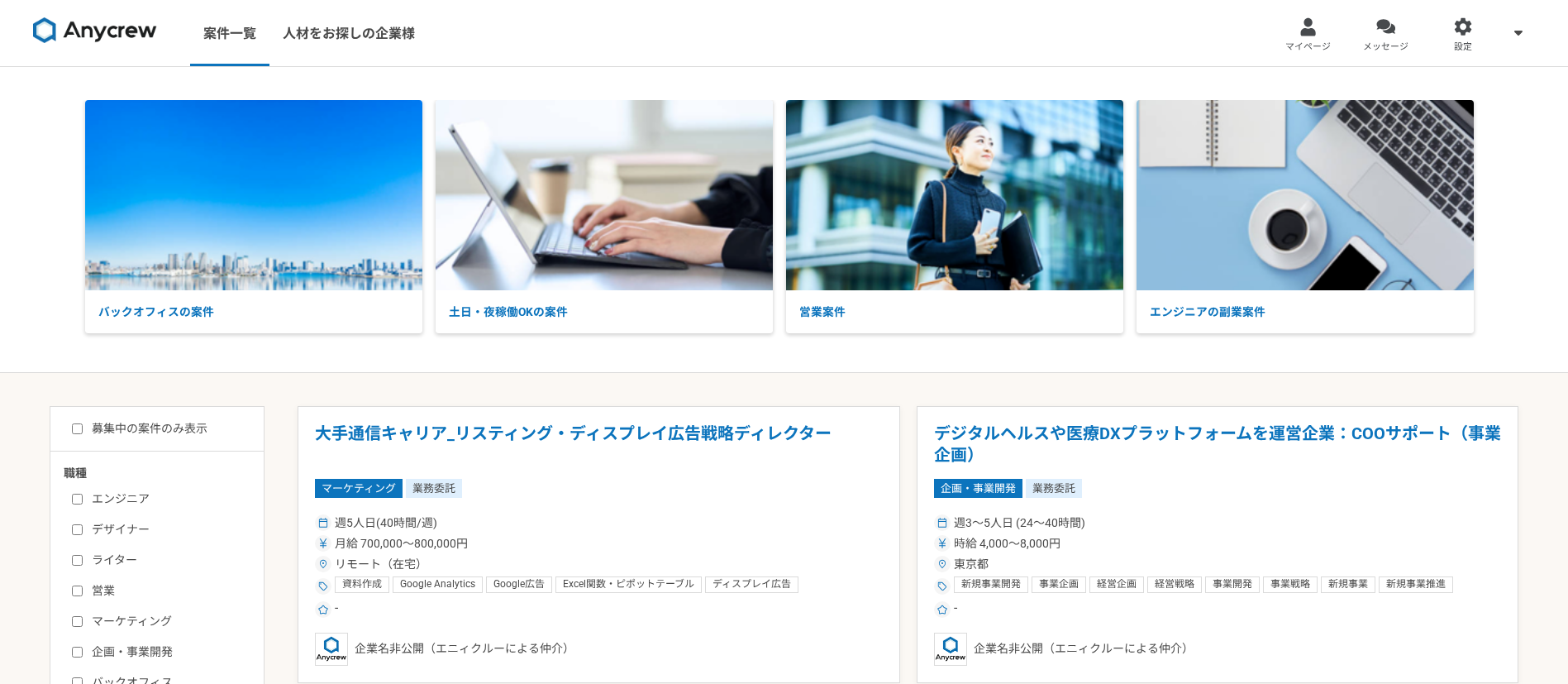 click at bounding box center (95, 31) 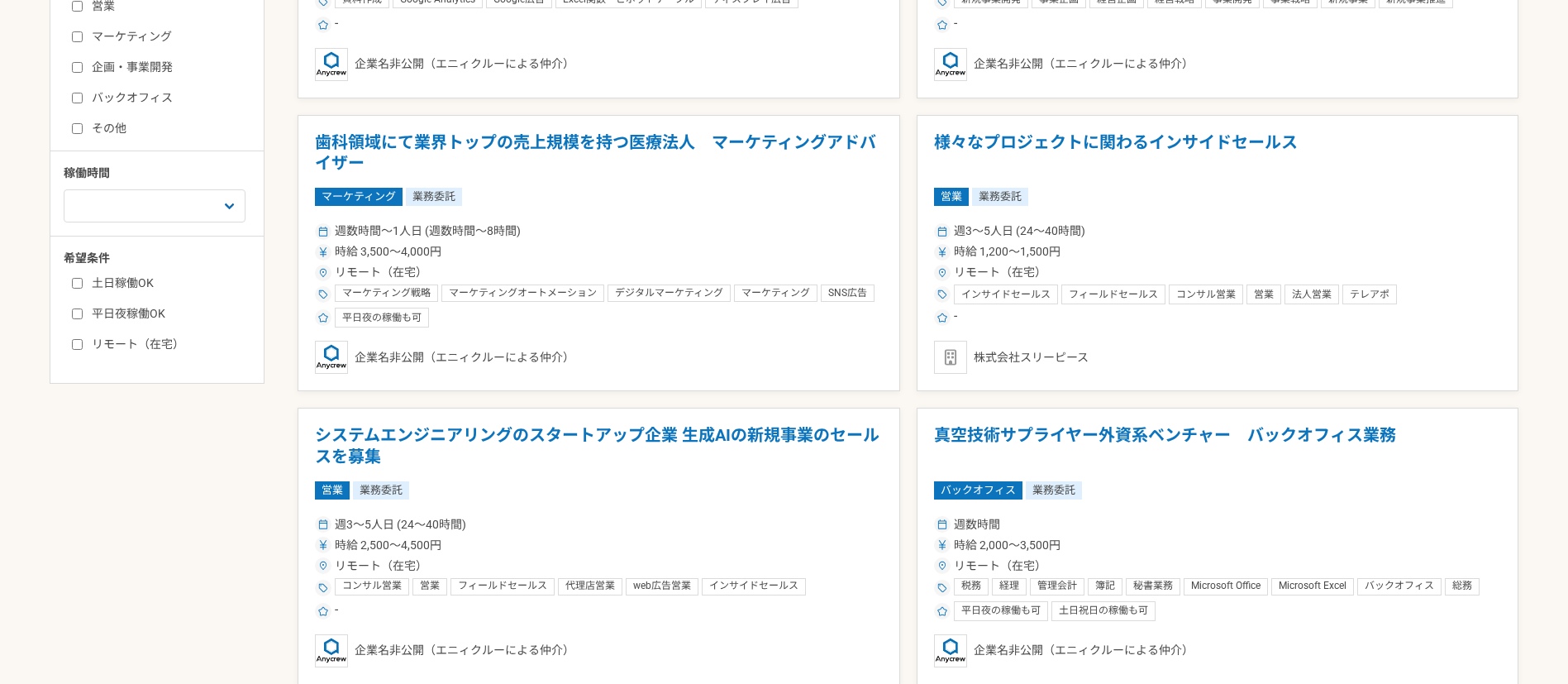 scroll, scrollTop: 0, scrollLeft: 0, axis: both 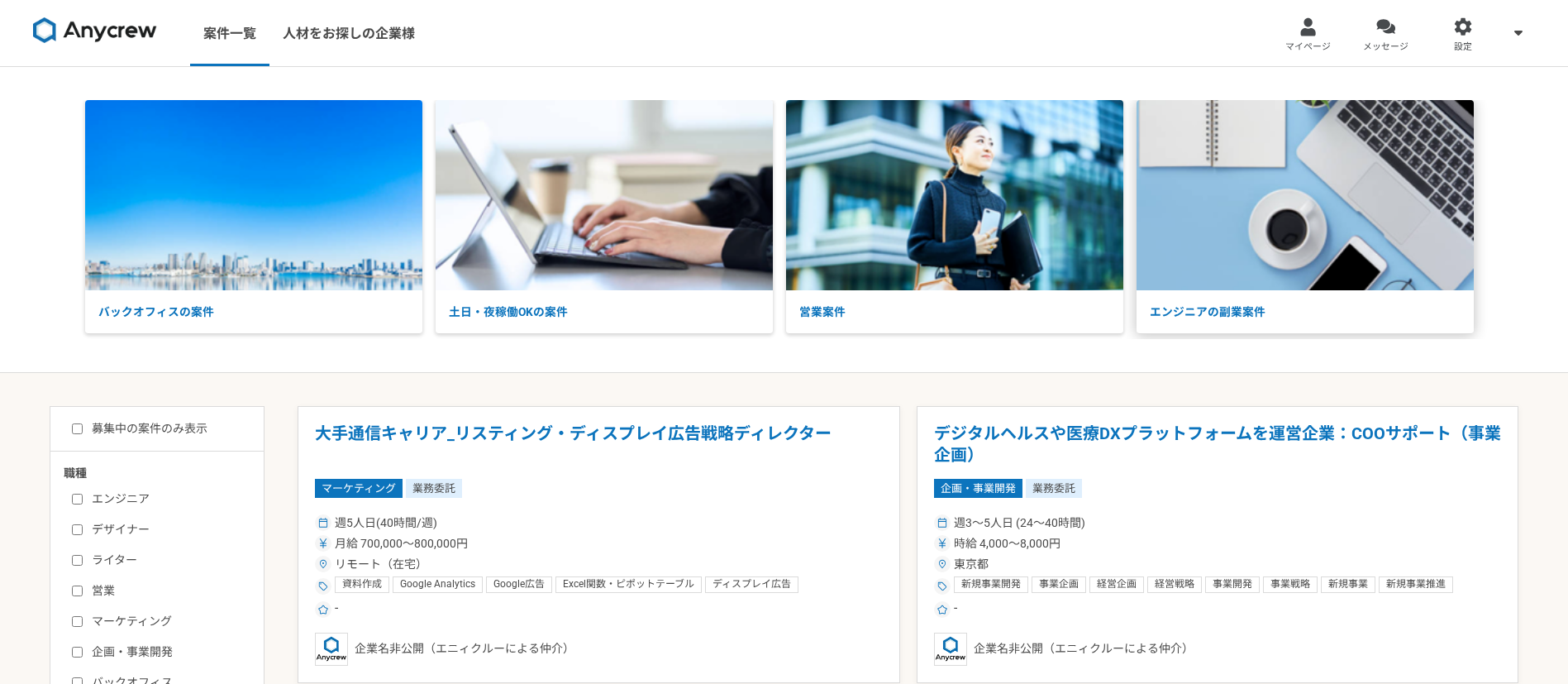 click on "エンジニアの副業案件" at bounding box center (1305, 312) 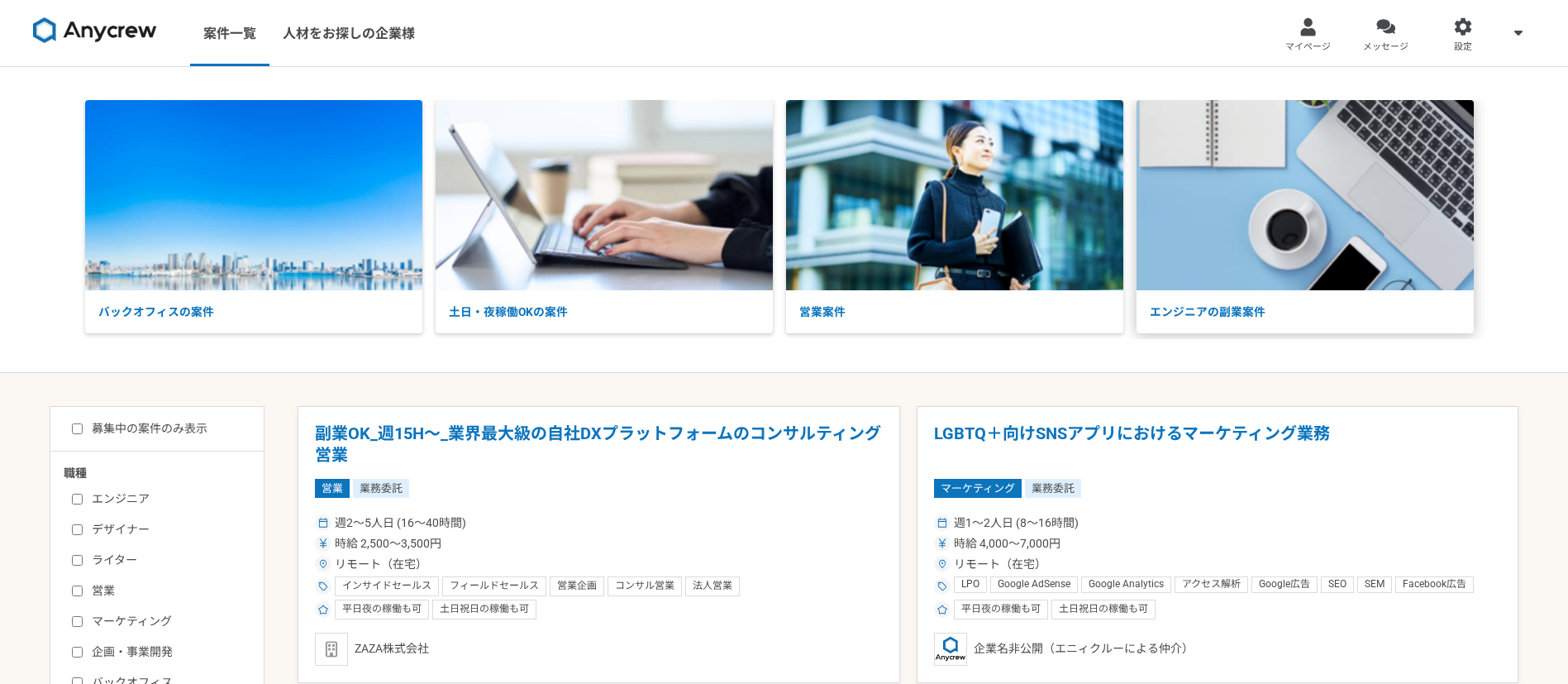 scroll, scrollTop: 462, scrollLeft: 0, axis: vertical 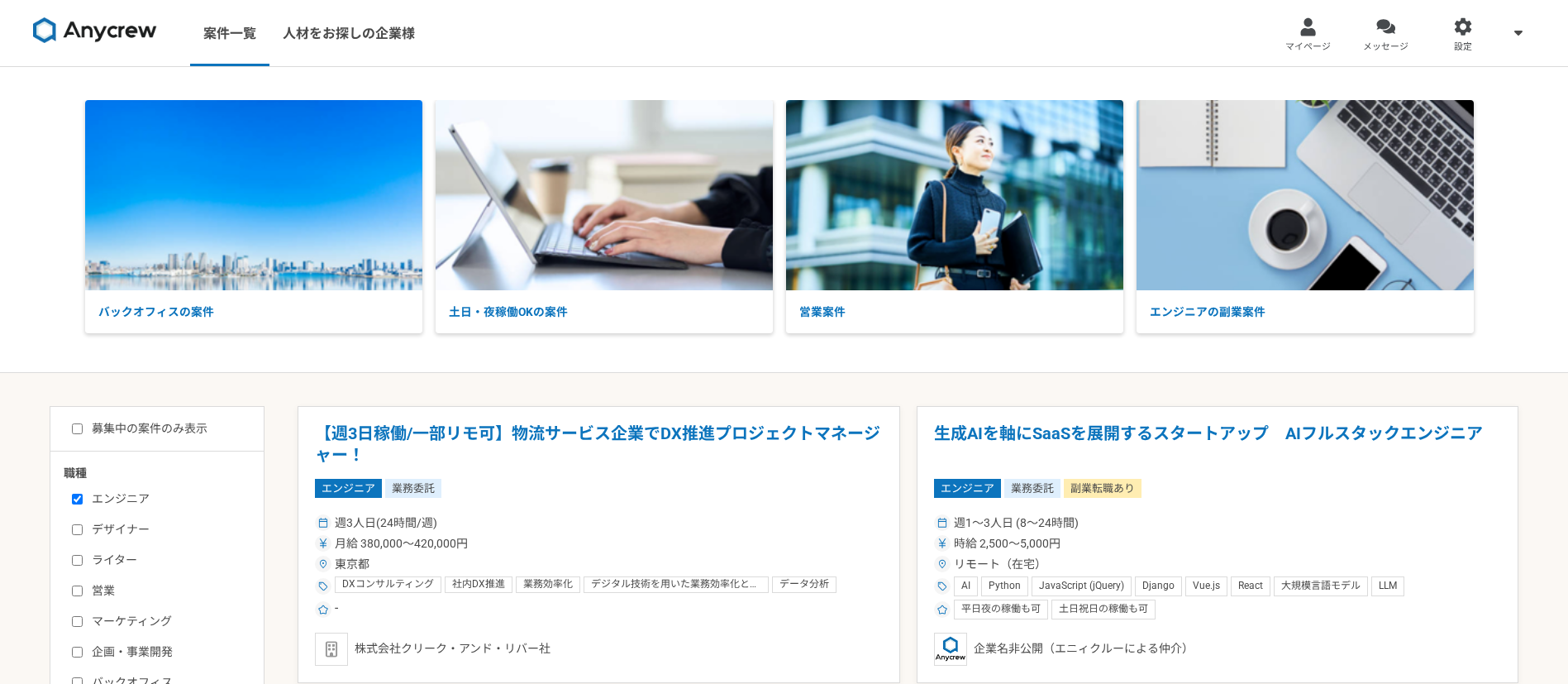 select on "3" 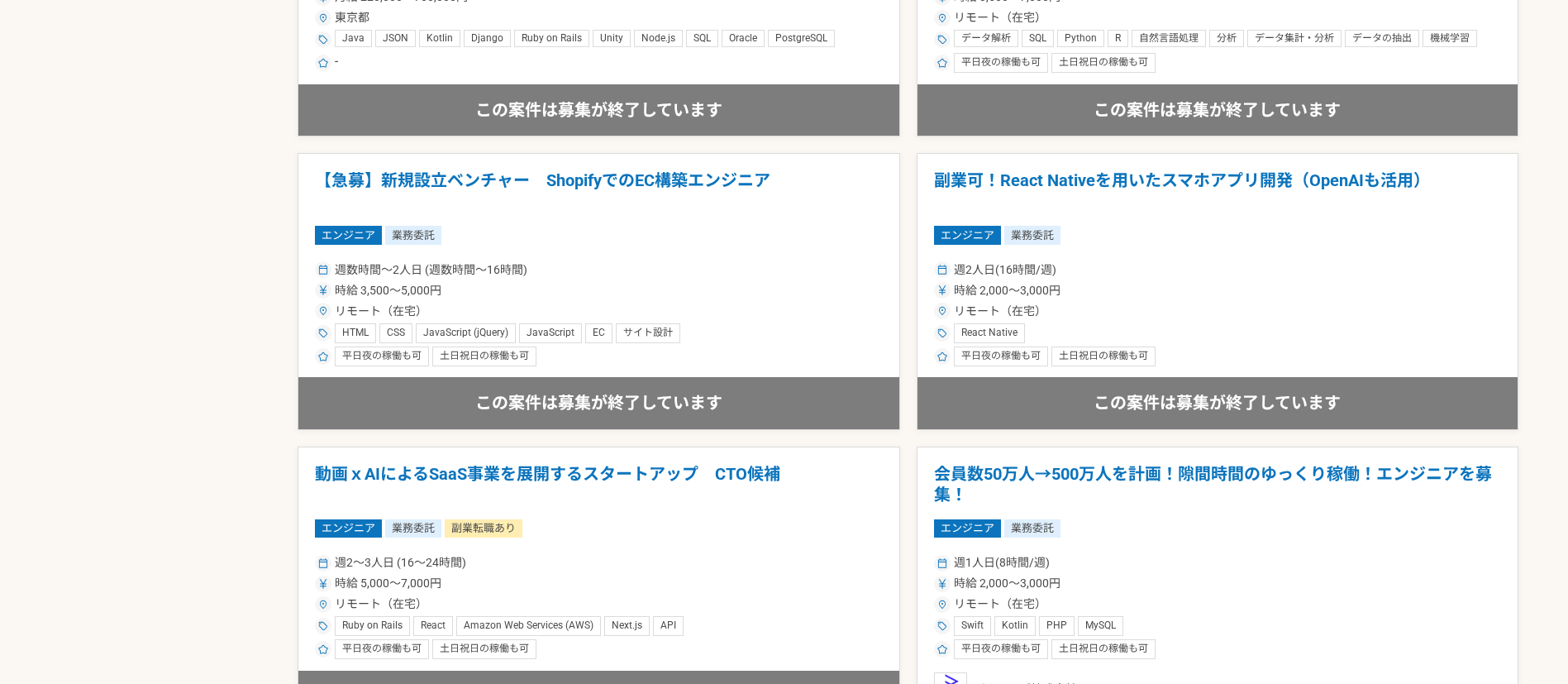 scroll, scrollTop: 2915, scrollLeft: 0, axis: vertical 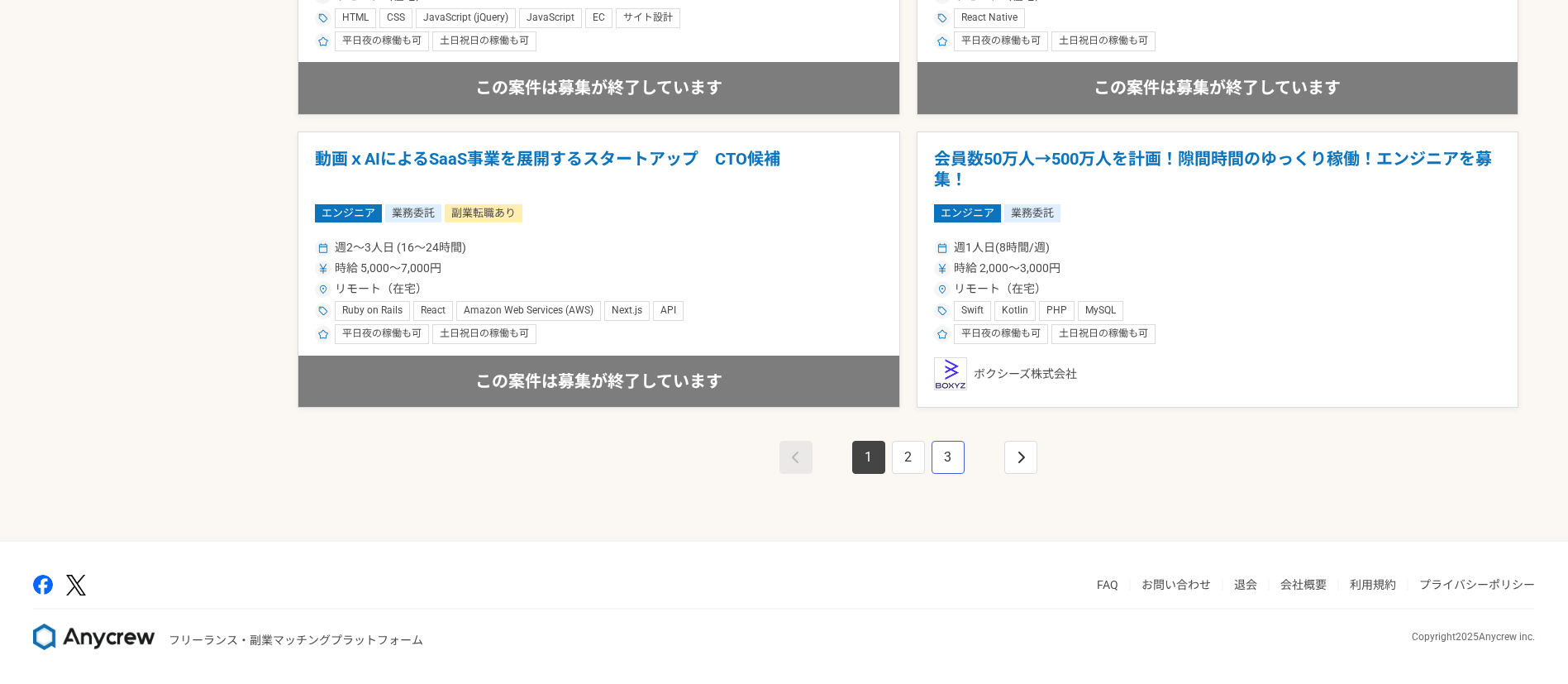 click on "3" at bounding box center (948, 457) 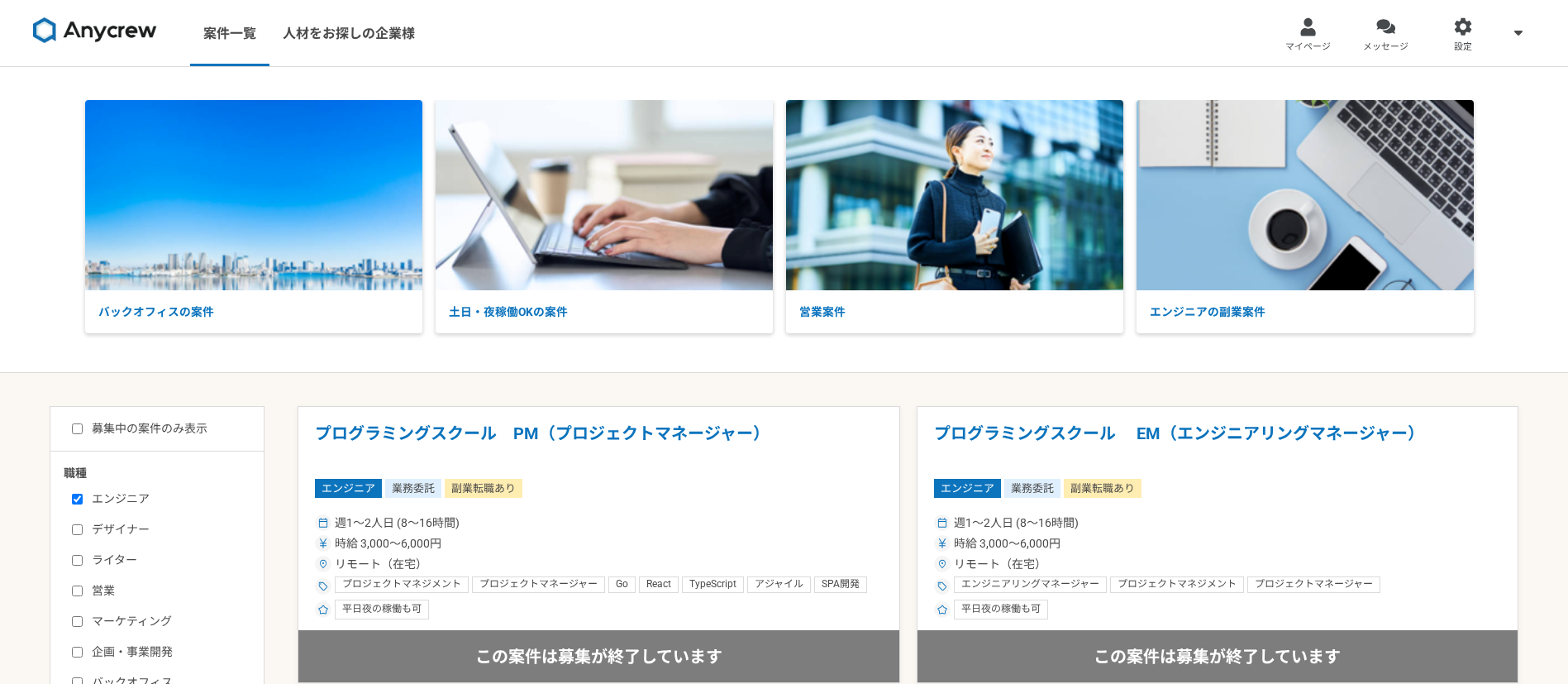 scroll, scrollTop: 568, scrollLeft: 0, axis: vertical 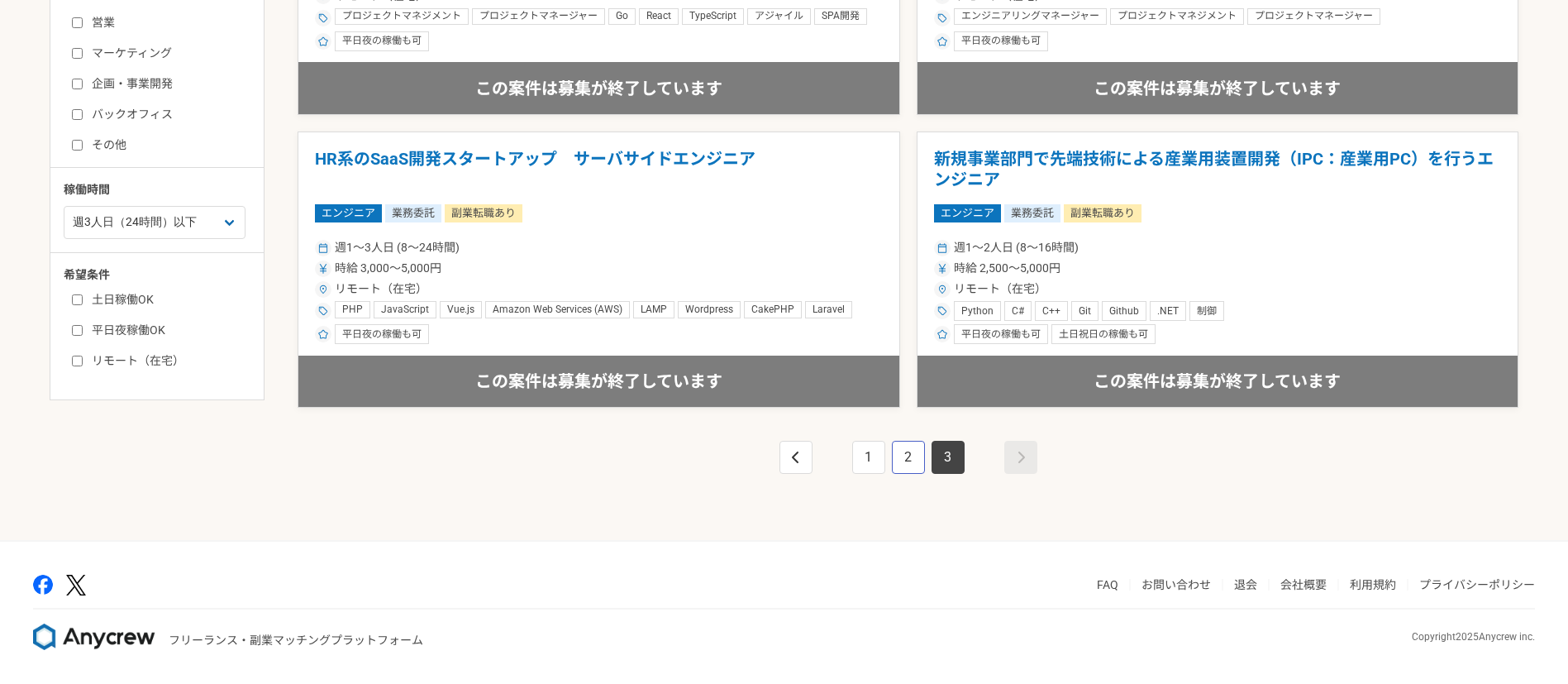 click on "2" at bounding box center [908, 457] 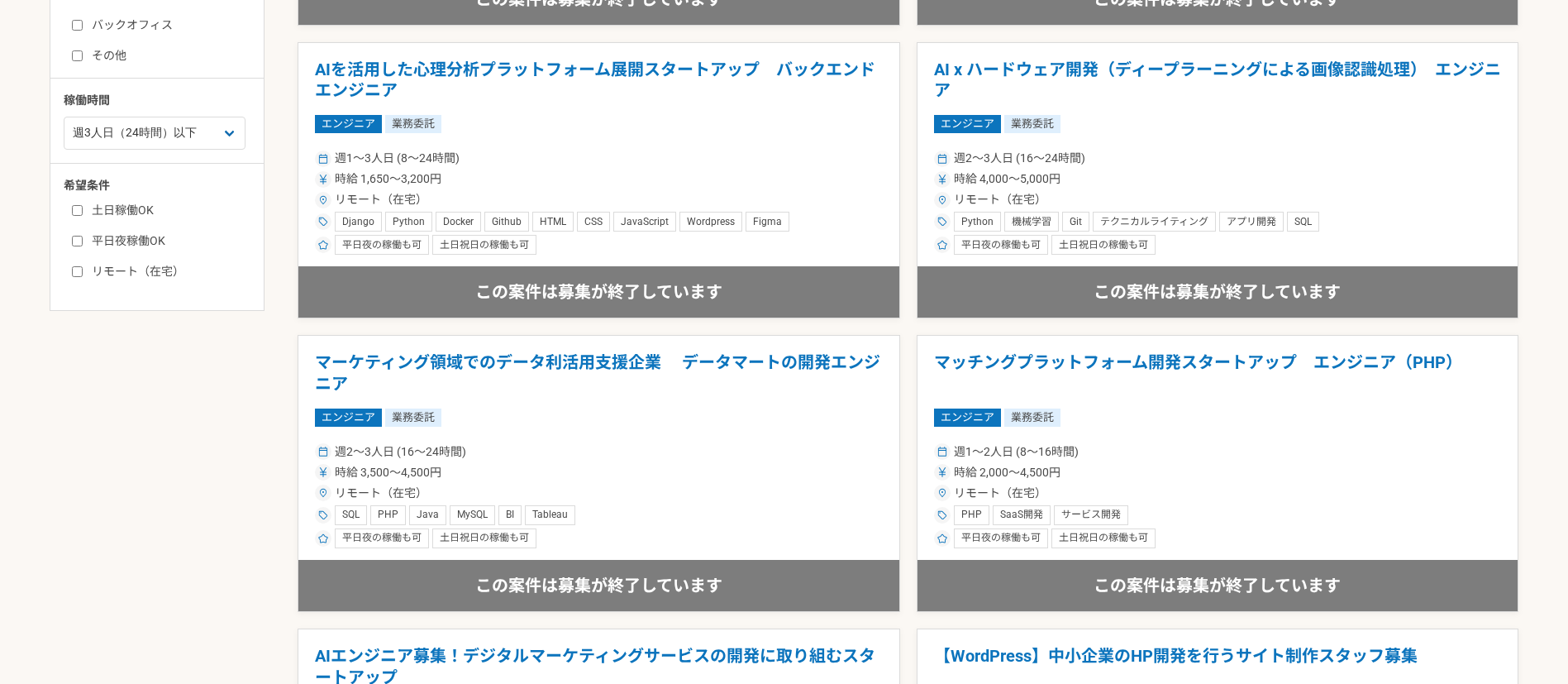 scroll, scrollTop: 690, scrollLeft: 0, axis: vertical 